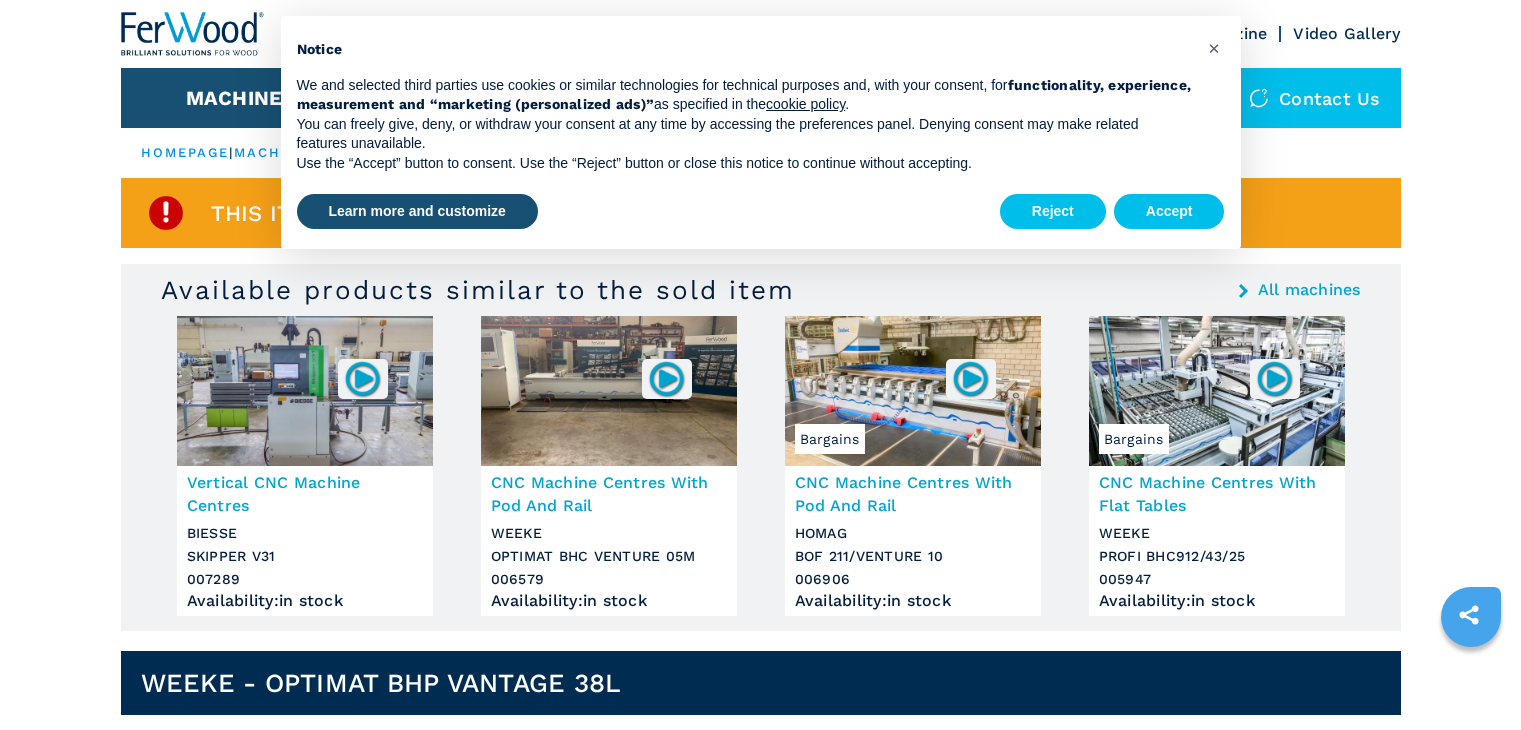 scroll, scrollTop: 0, scrollLeft: 0, axis: both 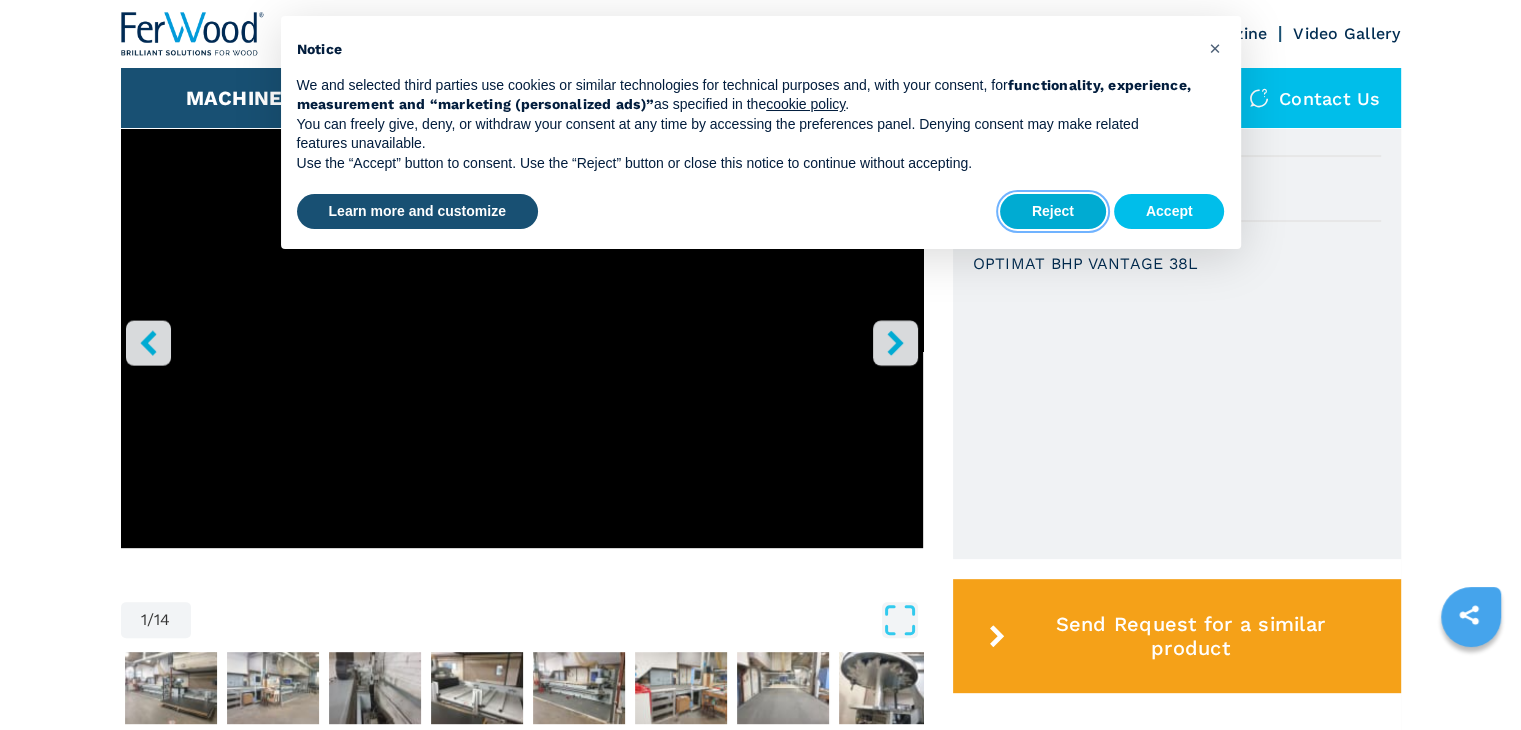 click on "Reject" at bounding box center [1053, 212] 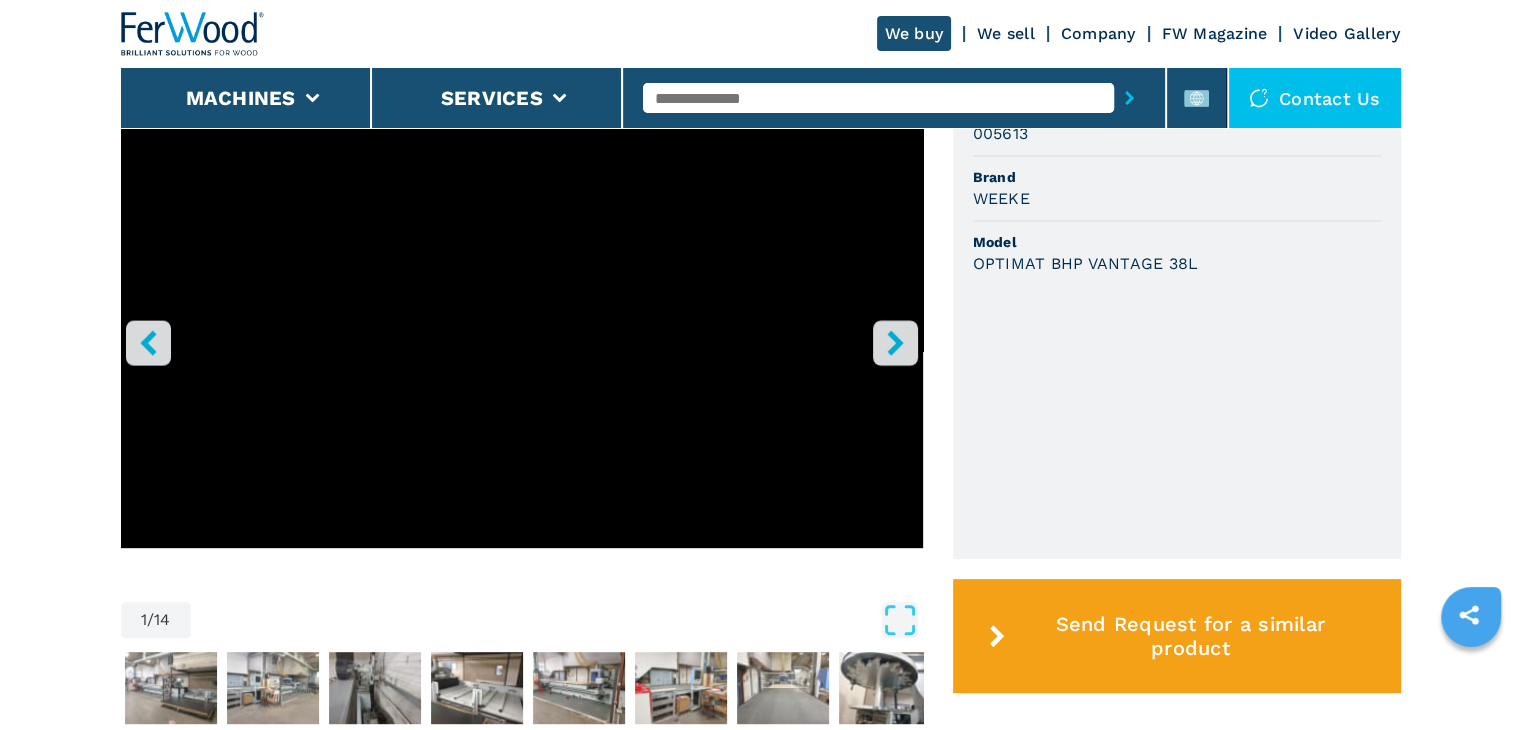 scroll, scrollTop: 670, scrollLeft: 0, axis: vertical 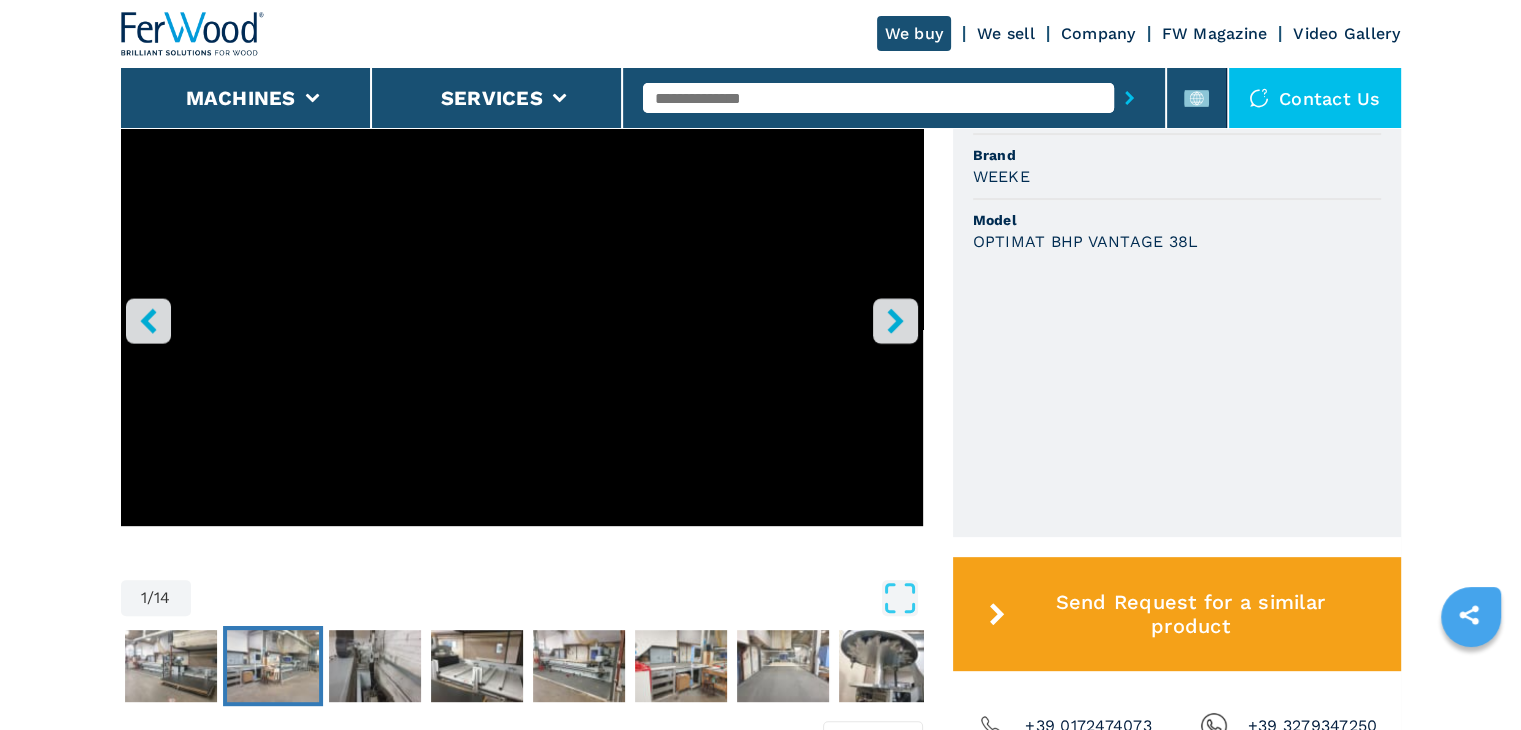 click at bounding box center (273, 666) 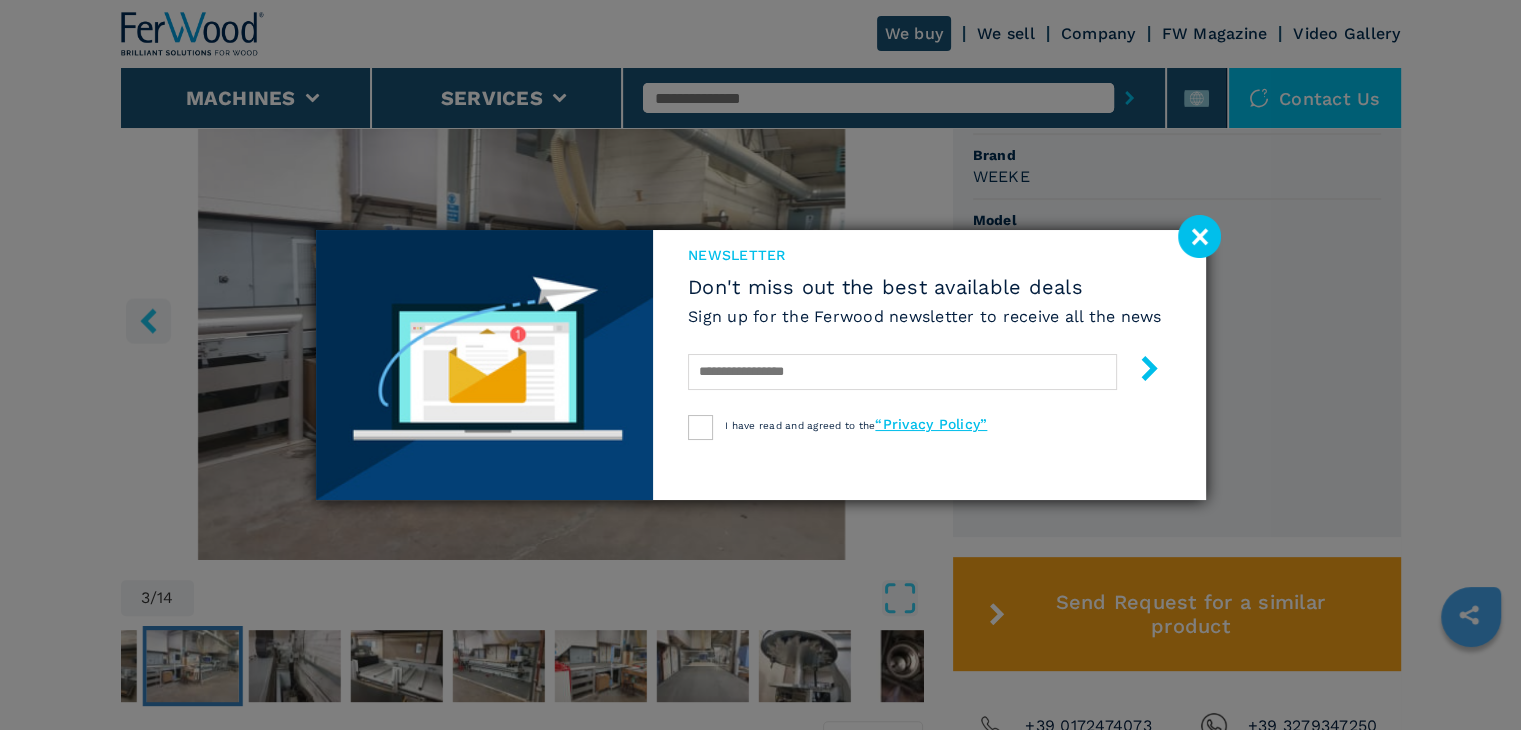 click 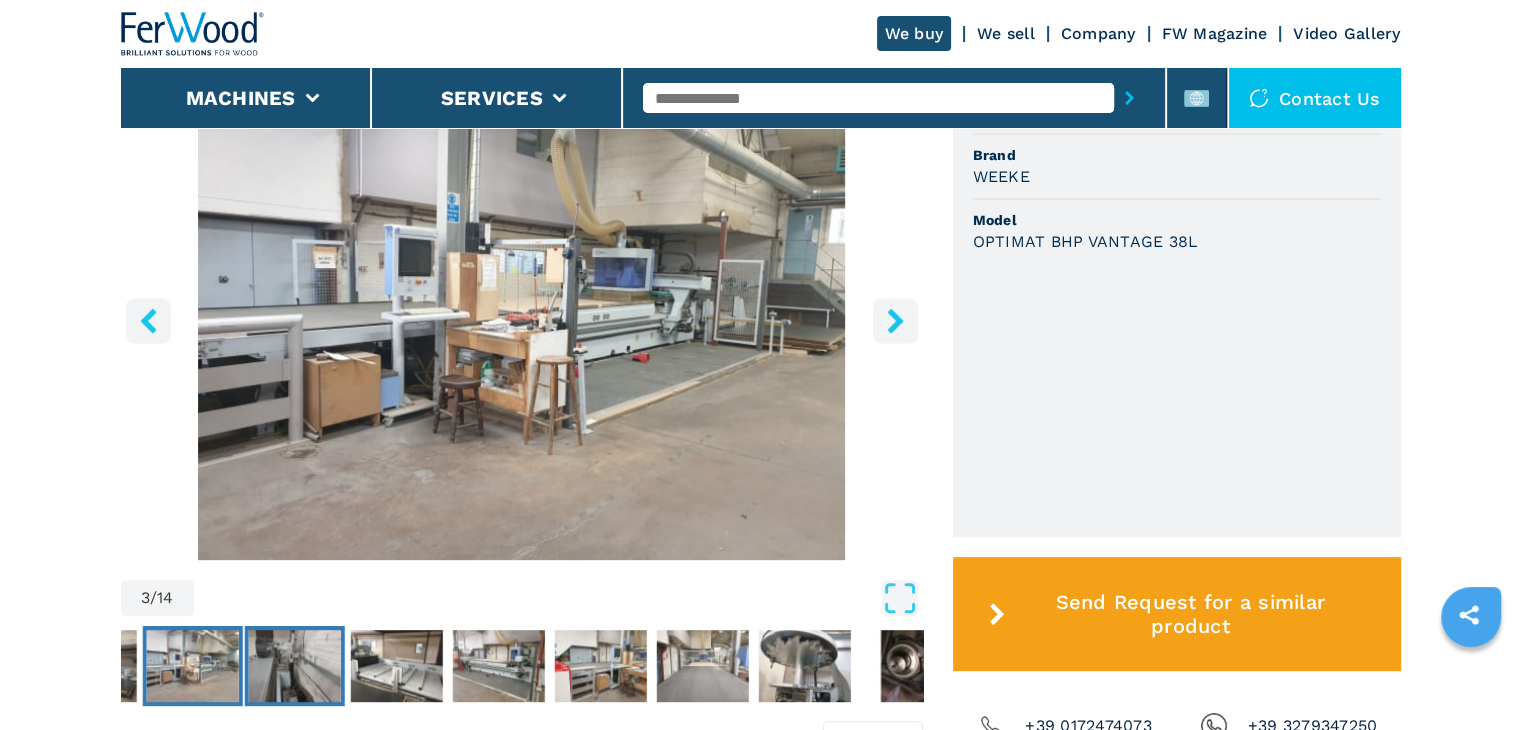 click at bounding box center (294, 666) 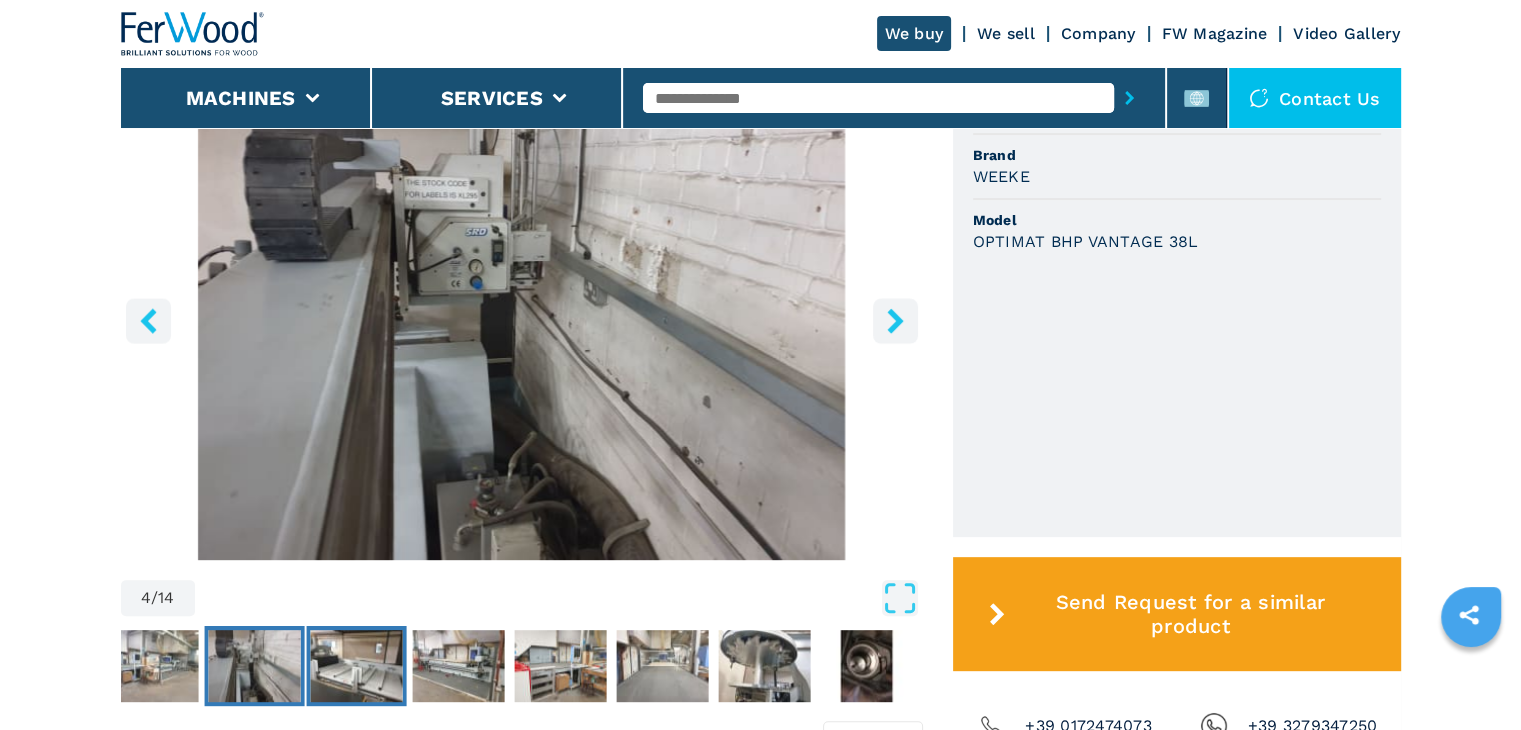 click at bounding box center [356, 666] 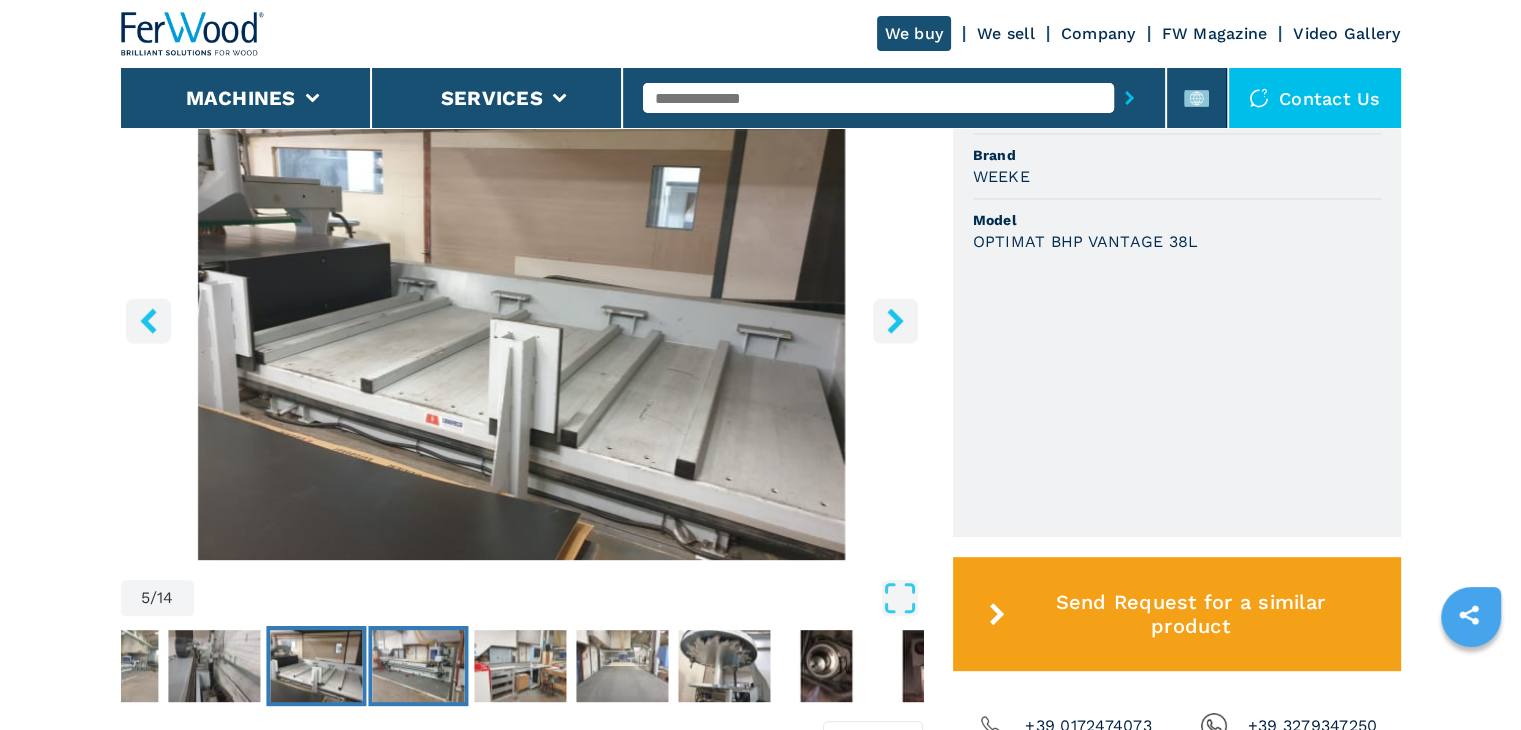 click at bounding box center [418, 666] 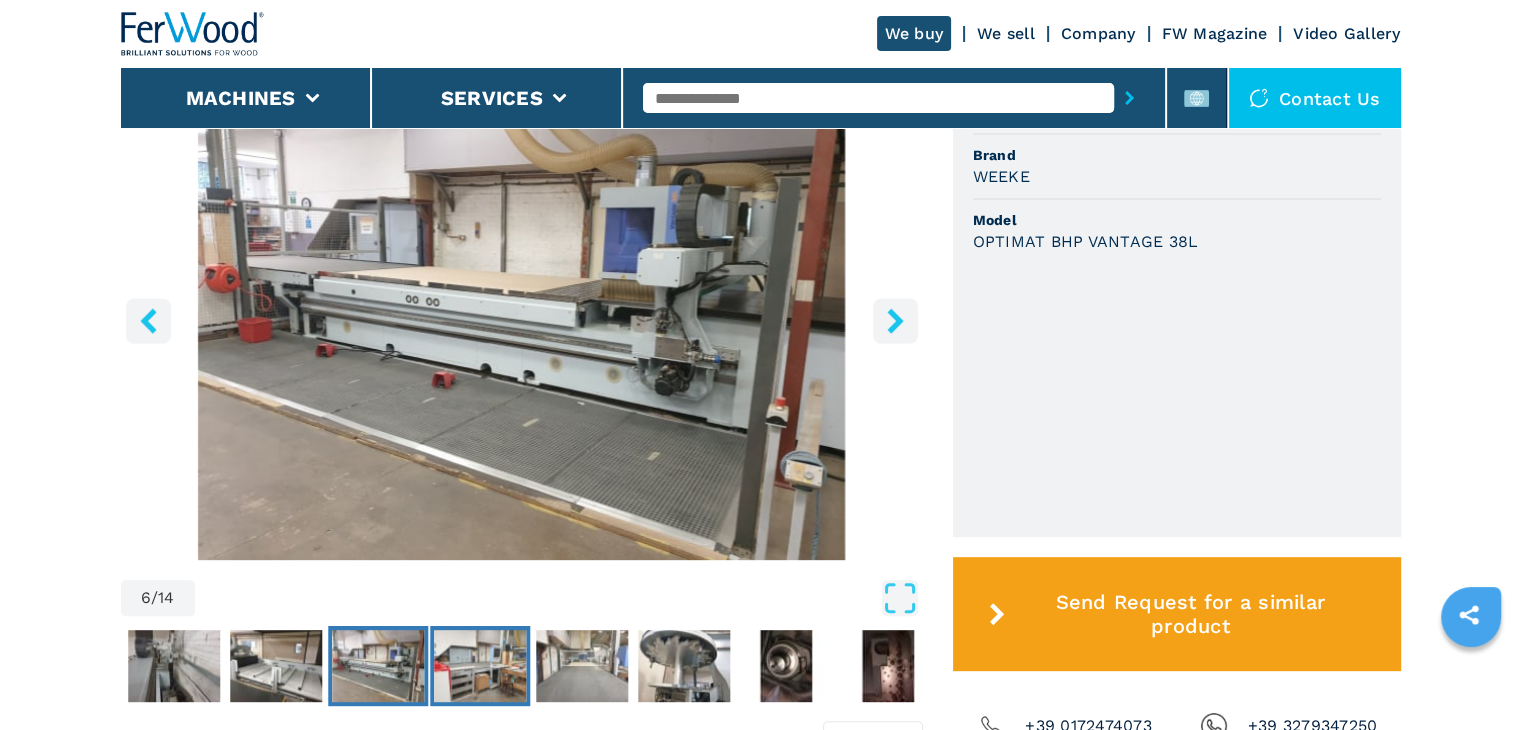 click at bounding box center [480, 666] 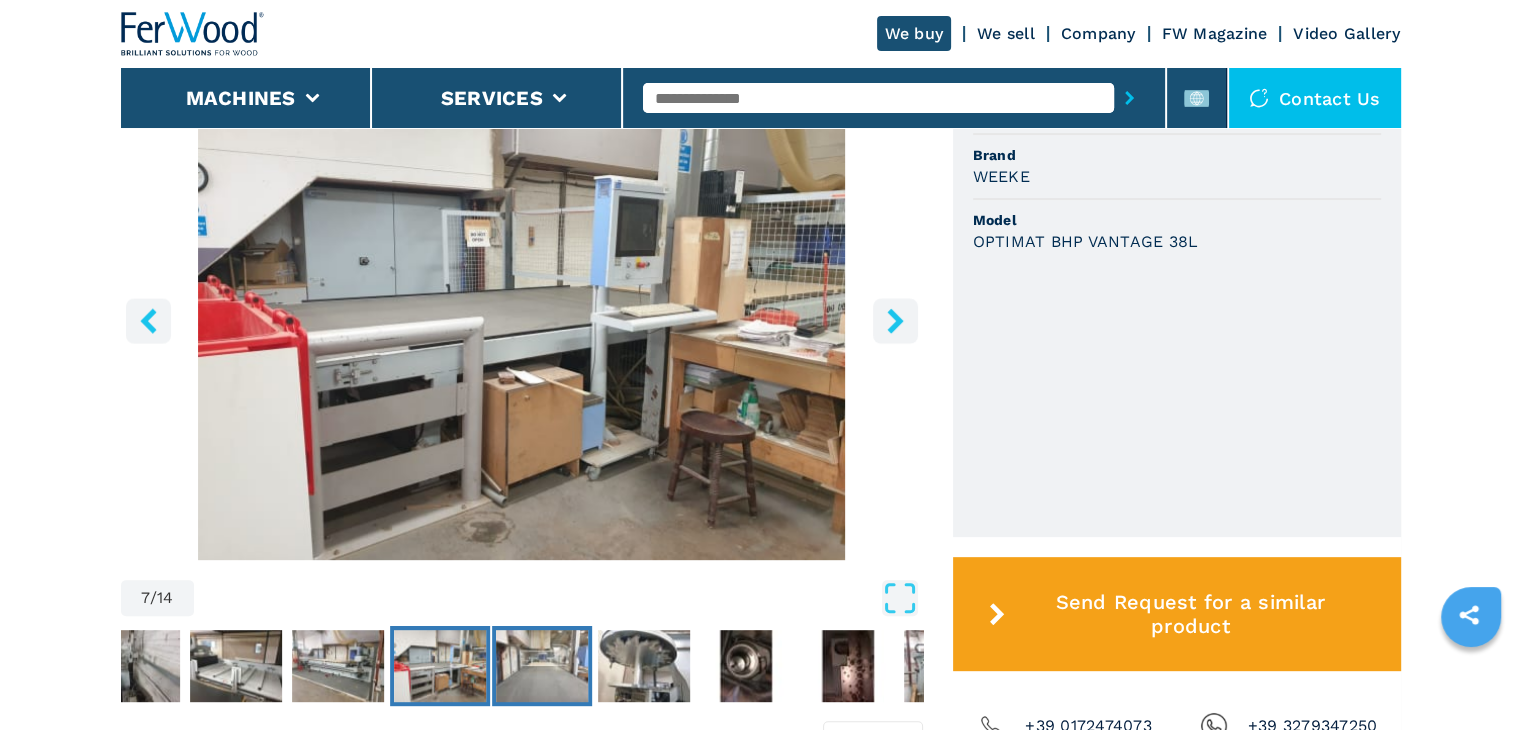 click at bounding box center [542, 666] 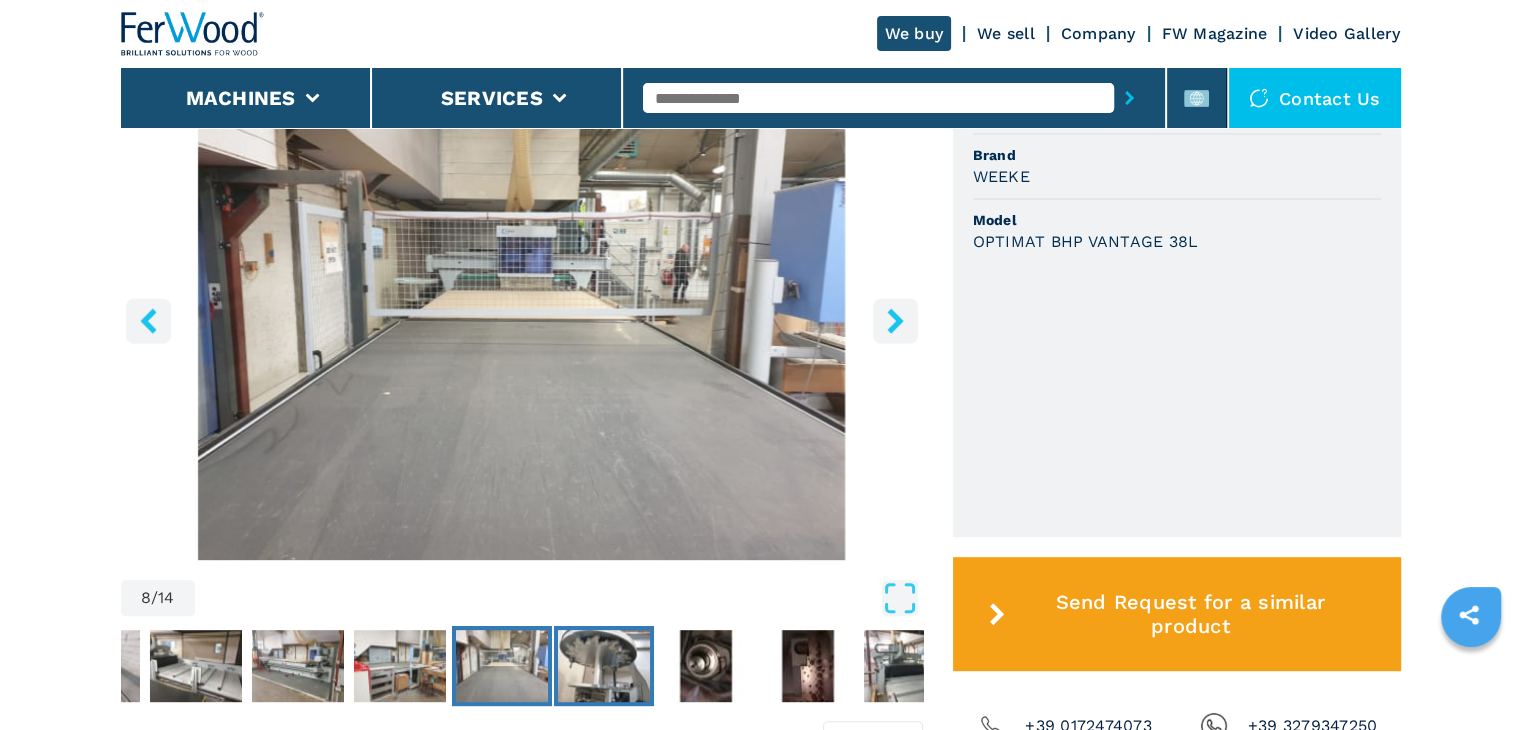 click at bounding box center (603, 666) 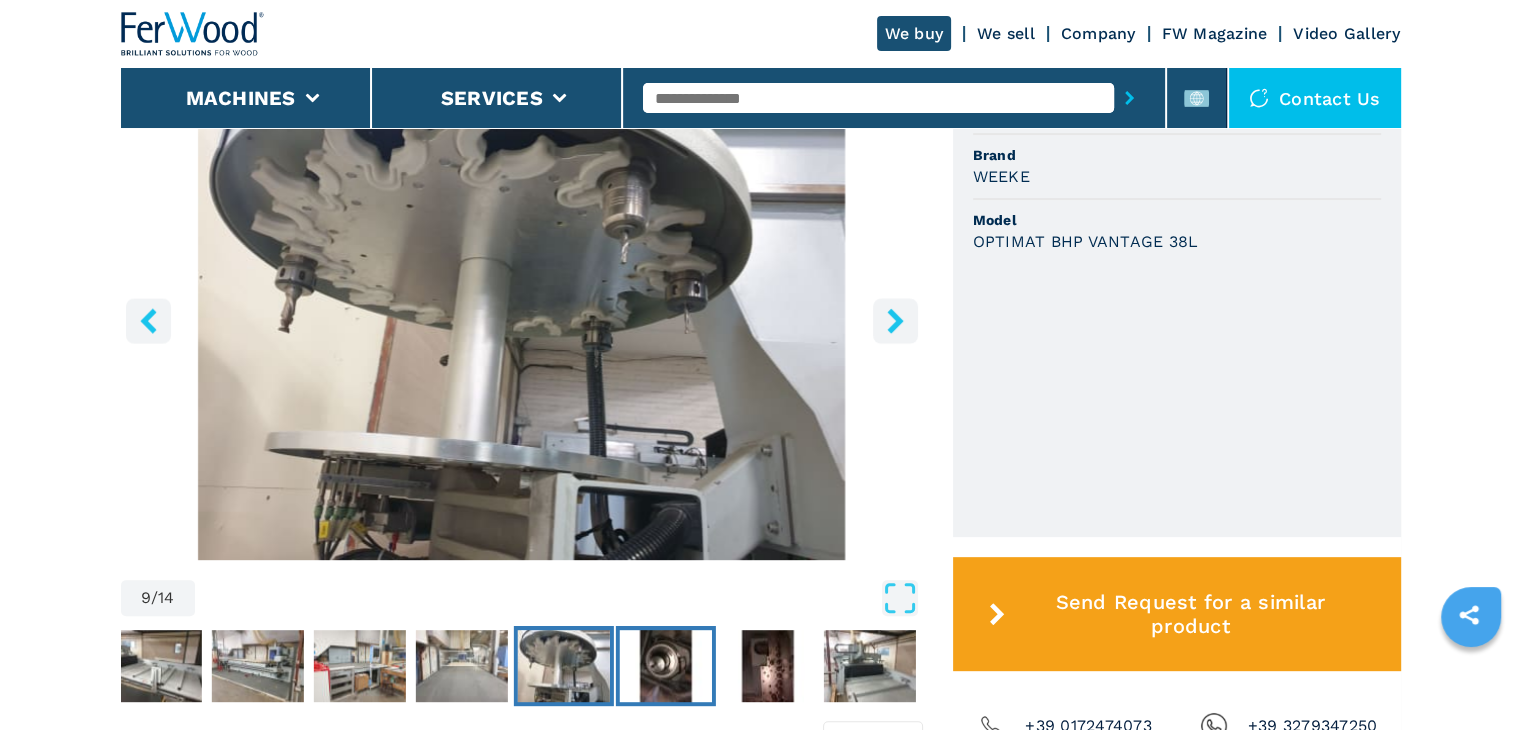 click at bounding box center (665, 666) 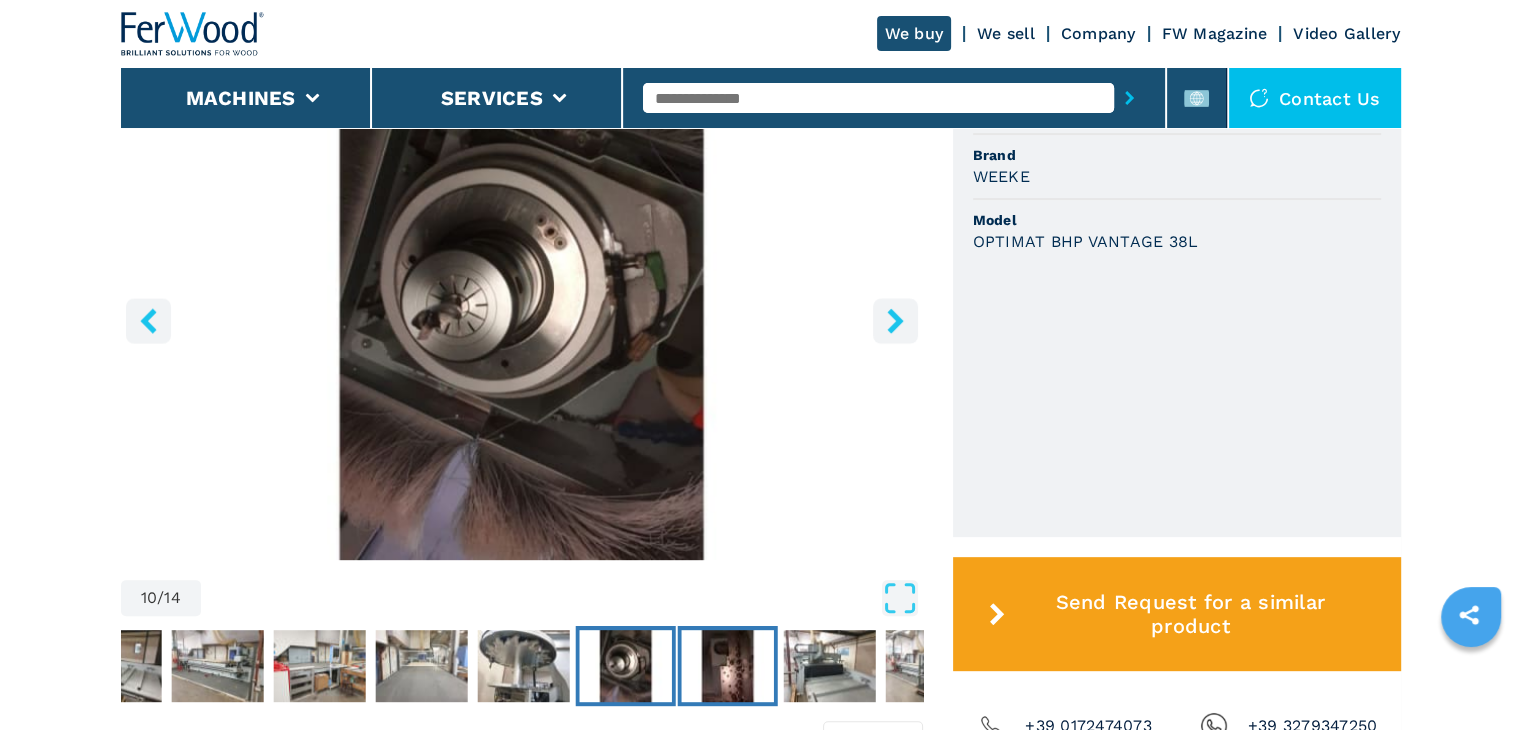 click at bounding box center [727, 666] 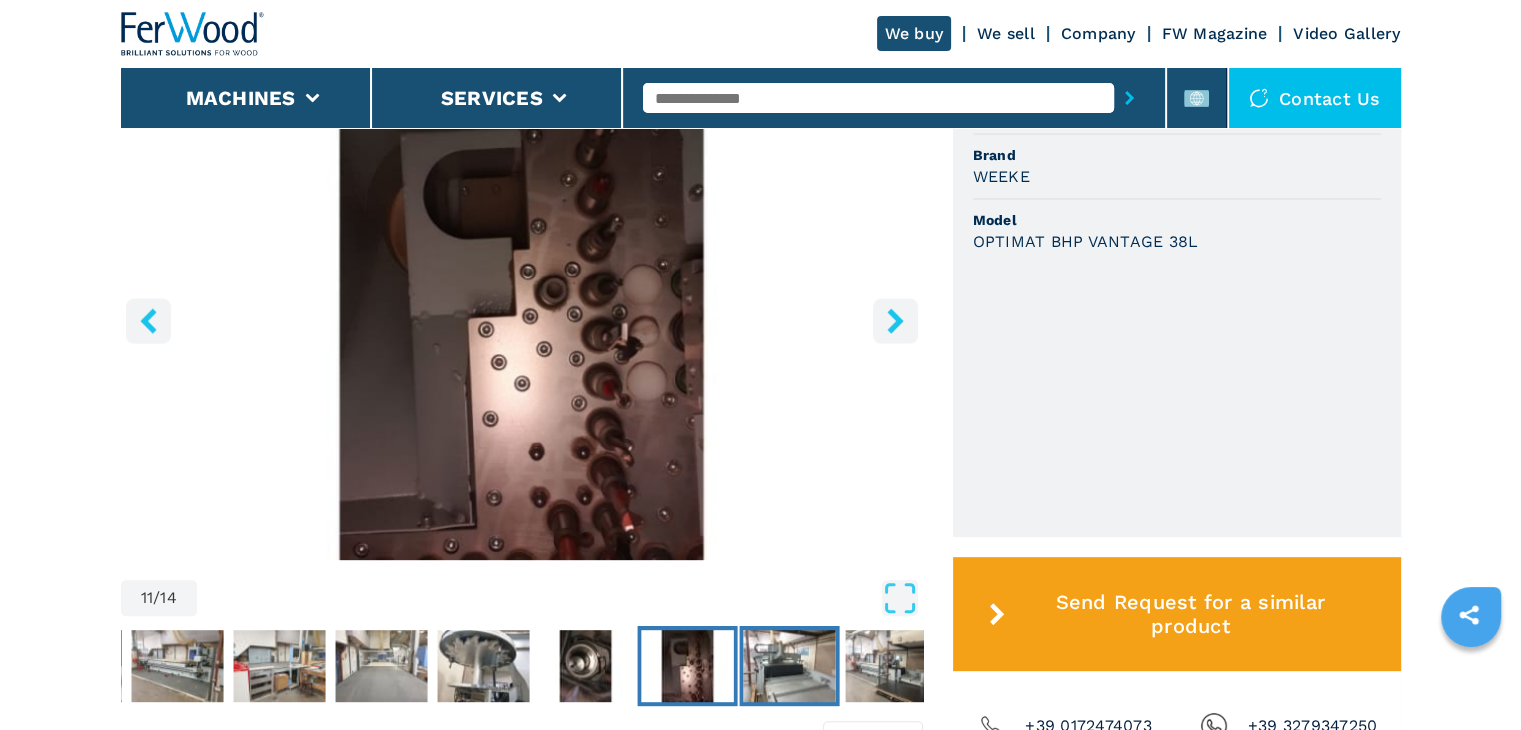 click at bounding box center (789, 666) 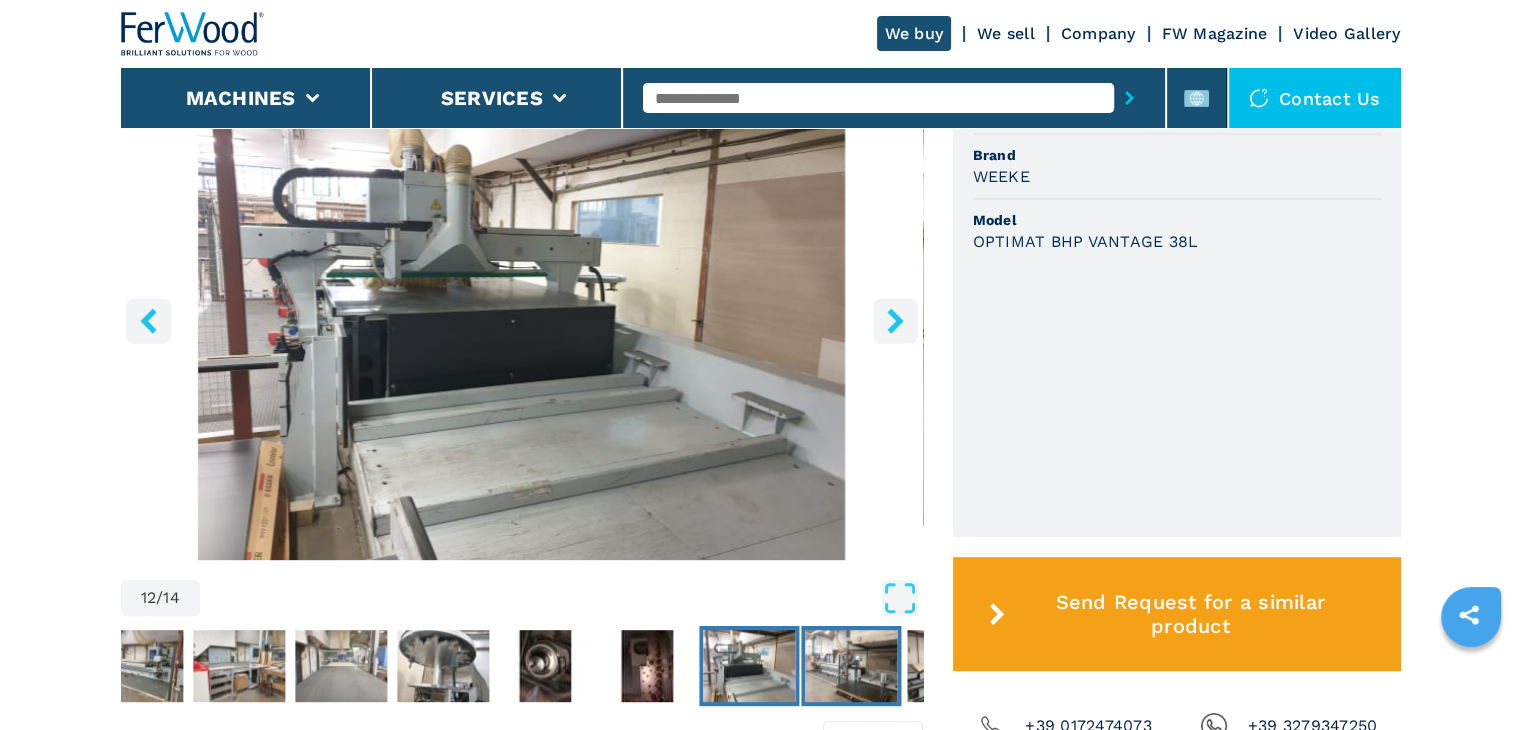 click at bounding box center (851, 666) 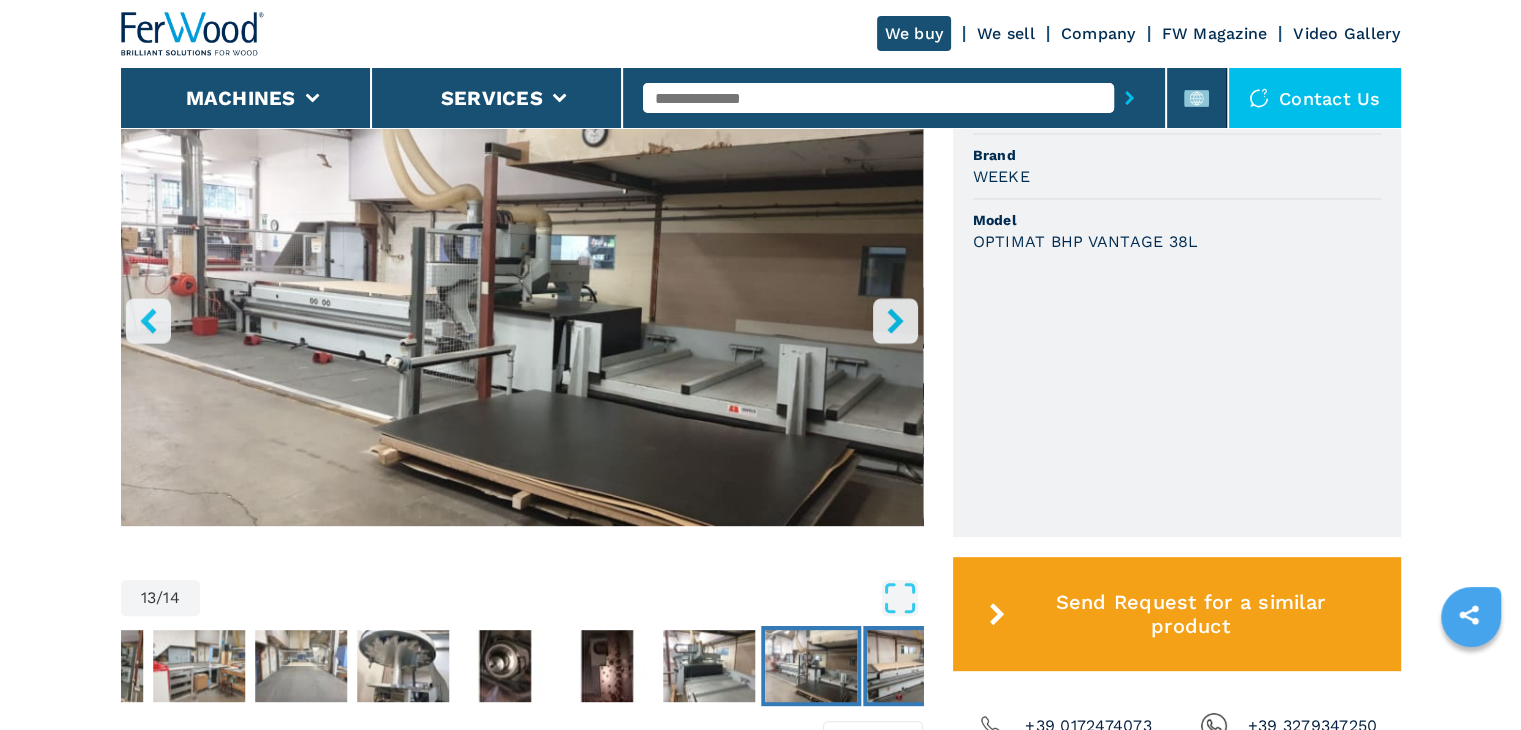 click at bounding box center [913, 666] 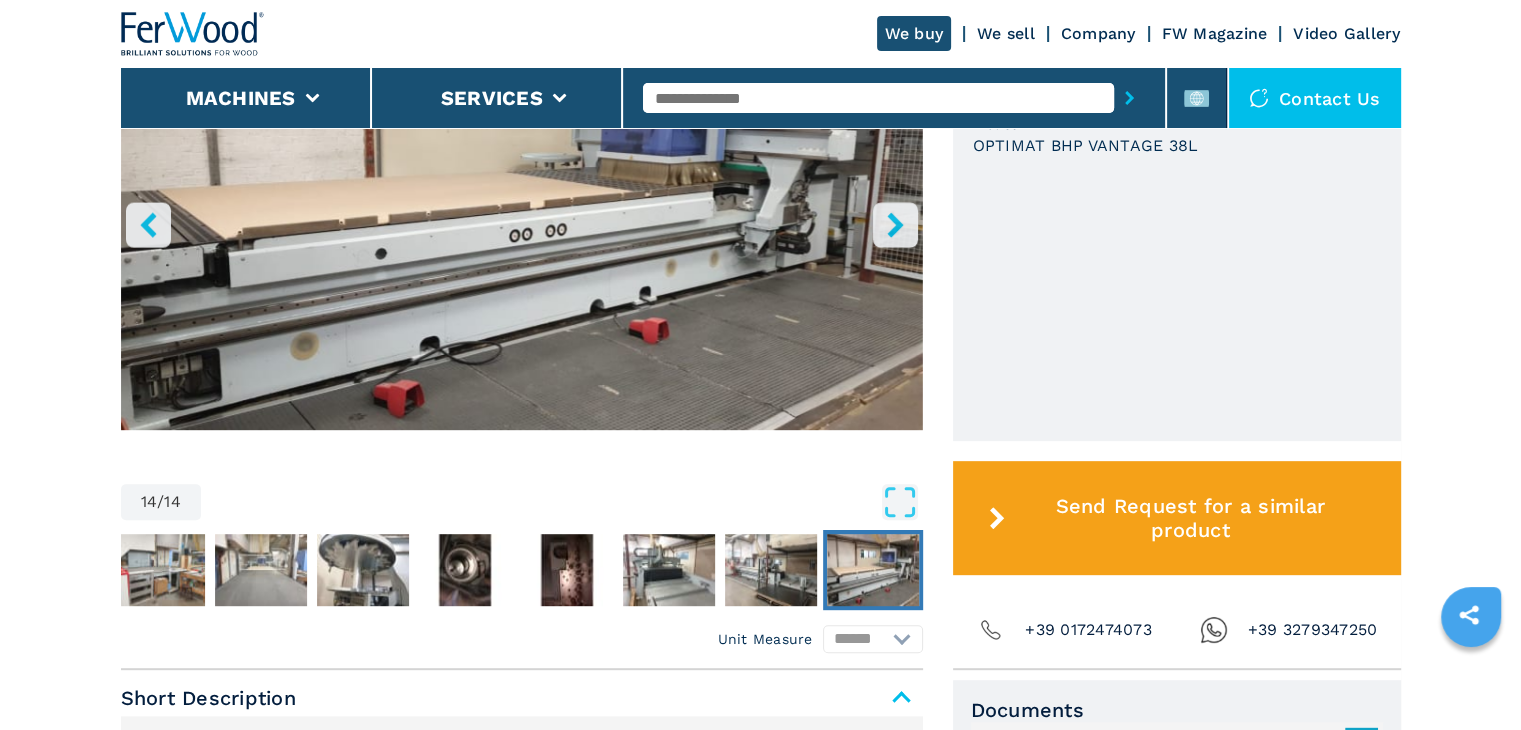 scroll, scrollTop: 744, scrollLeft: 0, axis: vertical 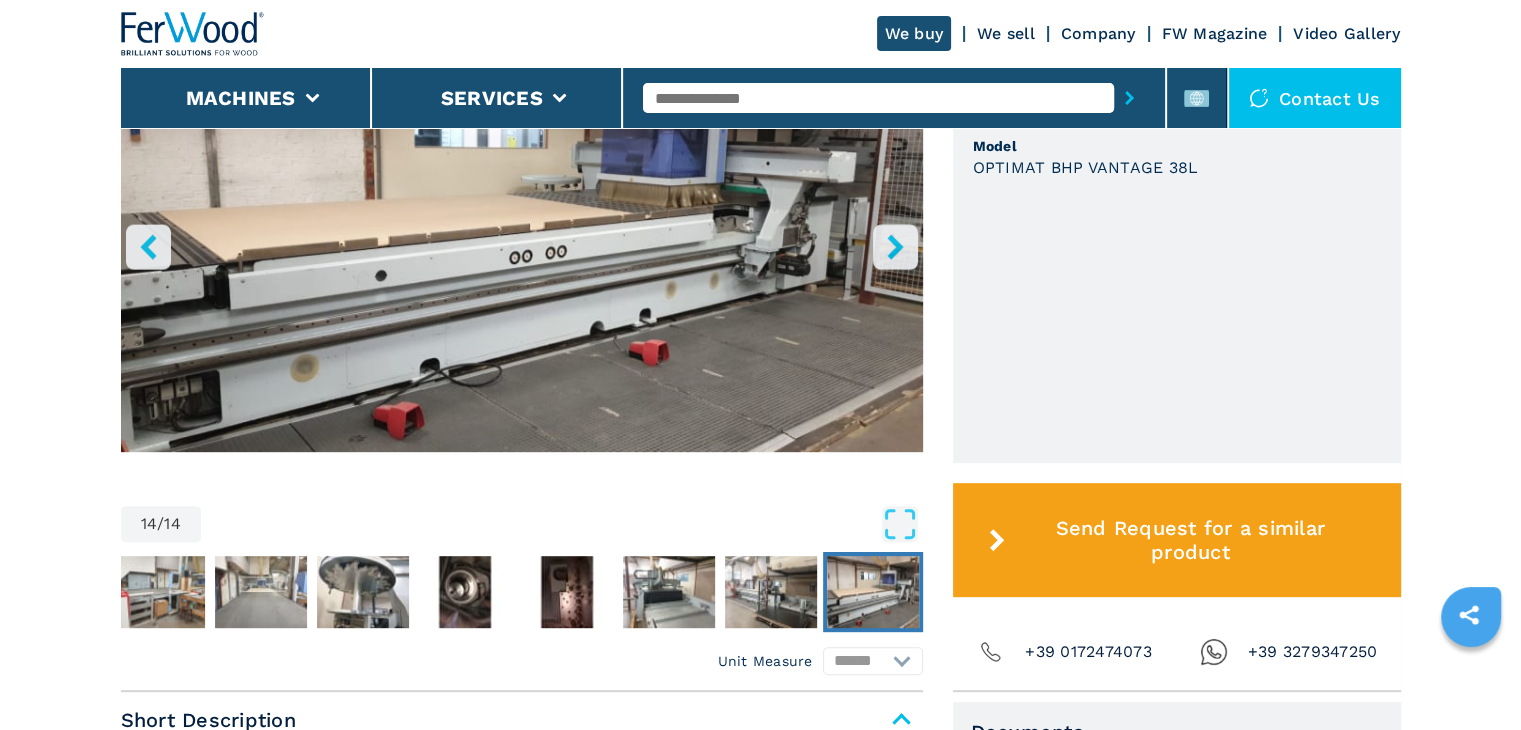 click 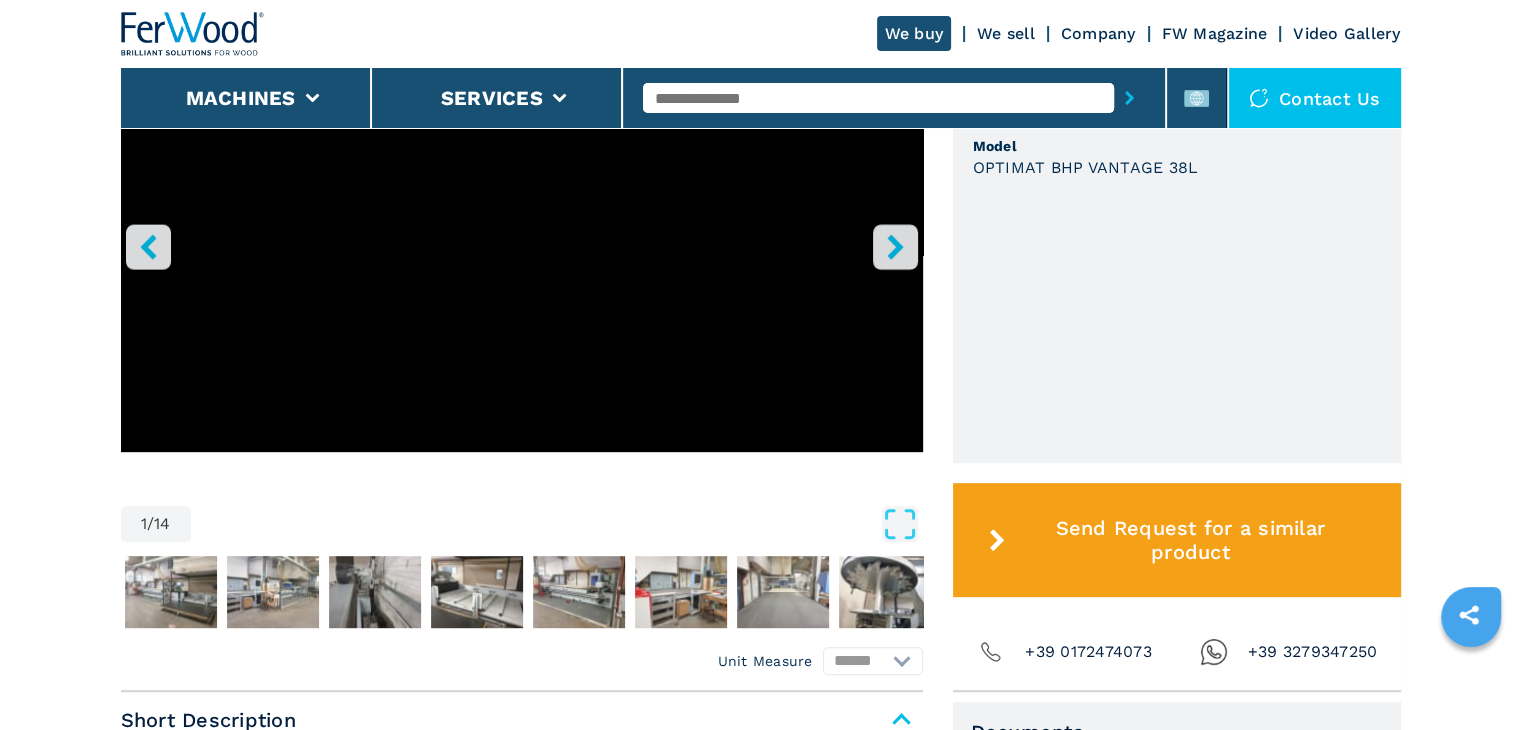 scroll, scrollTop: 599, scrollLeft: 0, axis: vertical 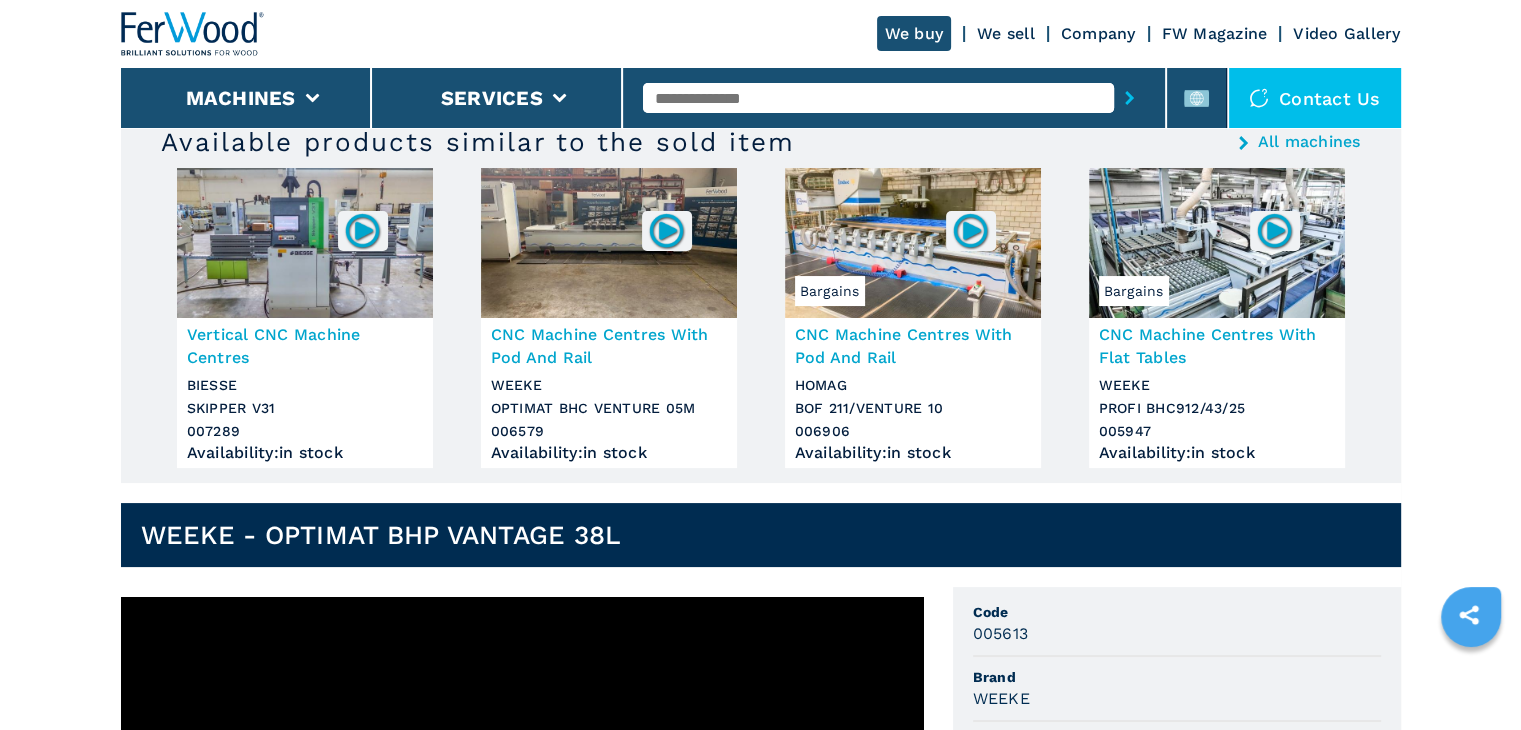 click on "CNC Machine Centres With Flat Tables" at bounding box center (1217, 346) 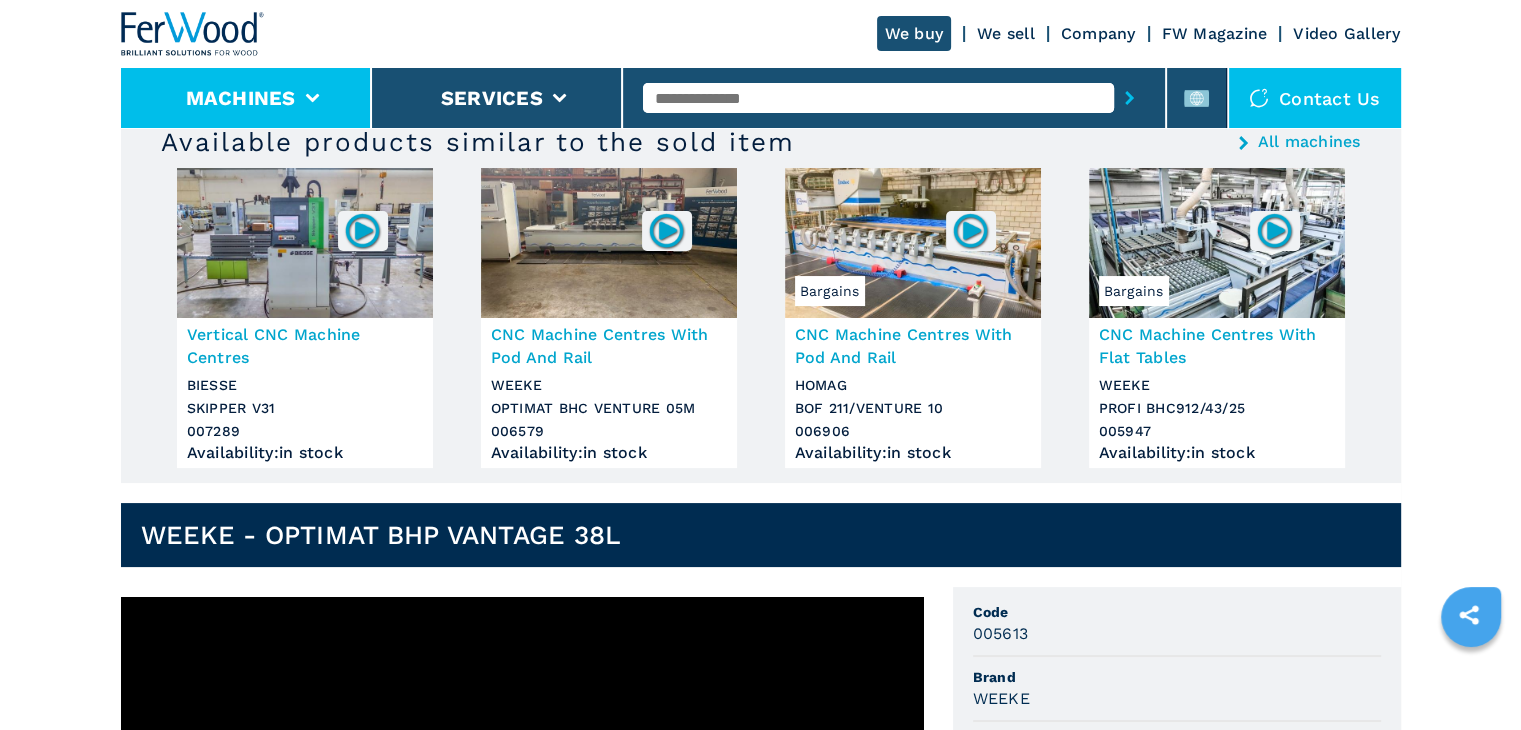 click on "Machines" at bounding box center (246, 98) 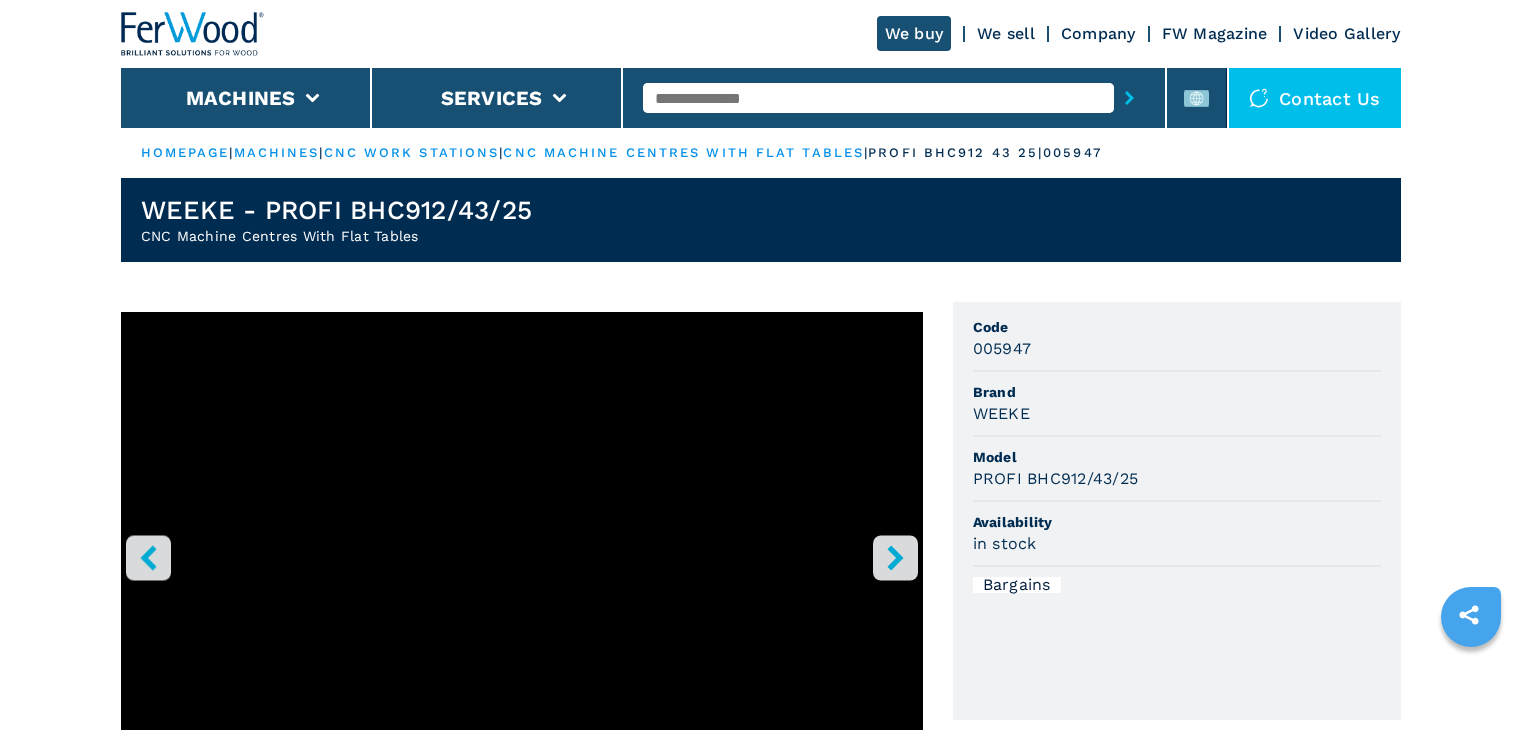 scroll, scrollTop: 0, scrollLeft: 0, axis: both 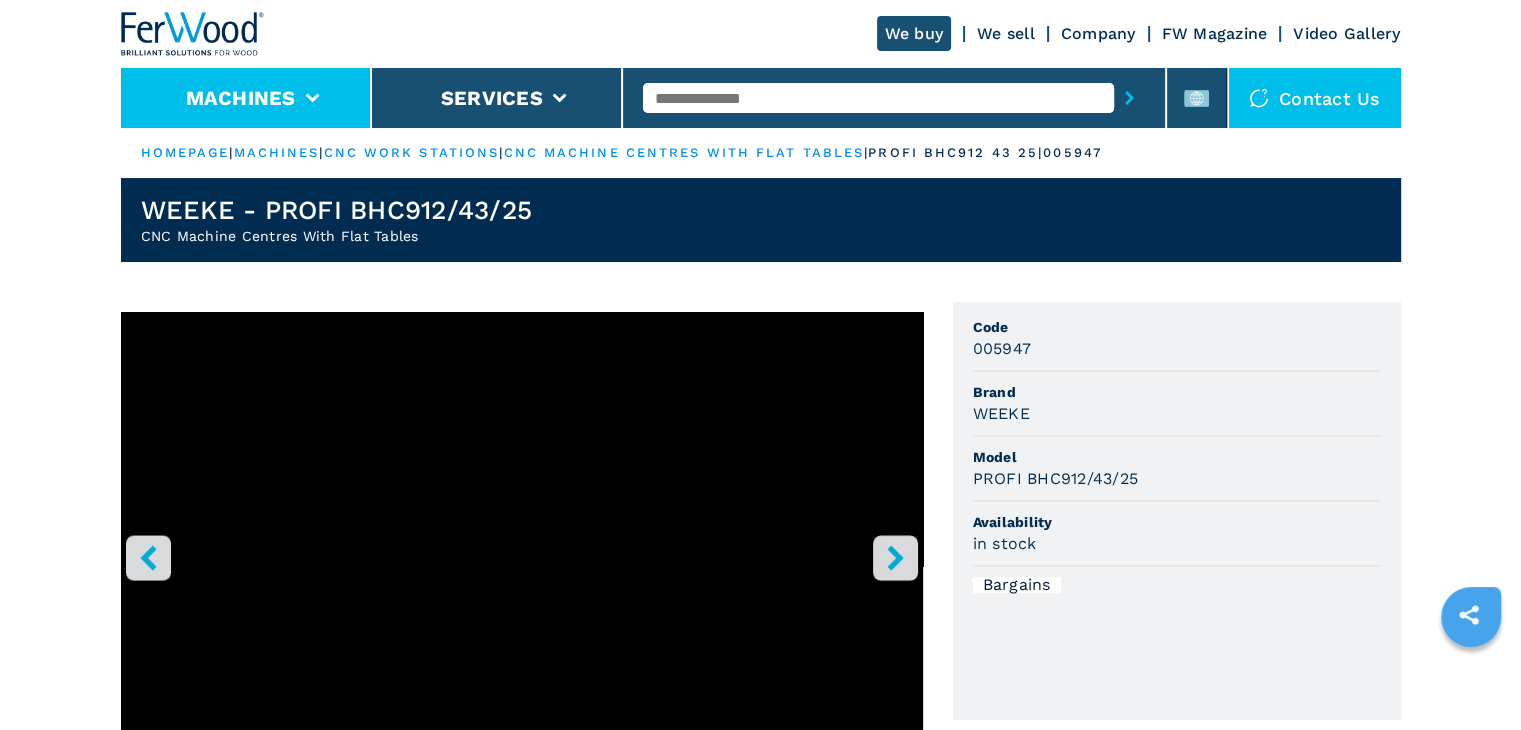 click 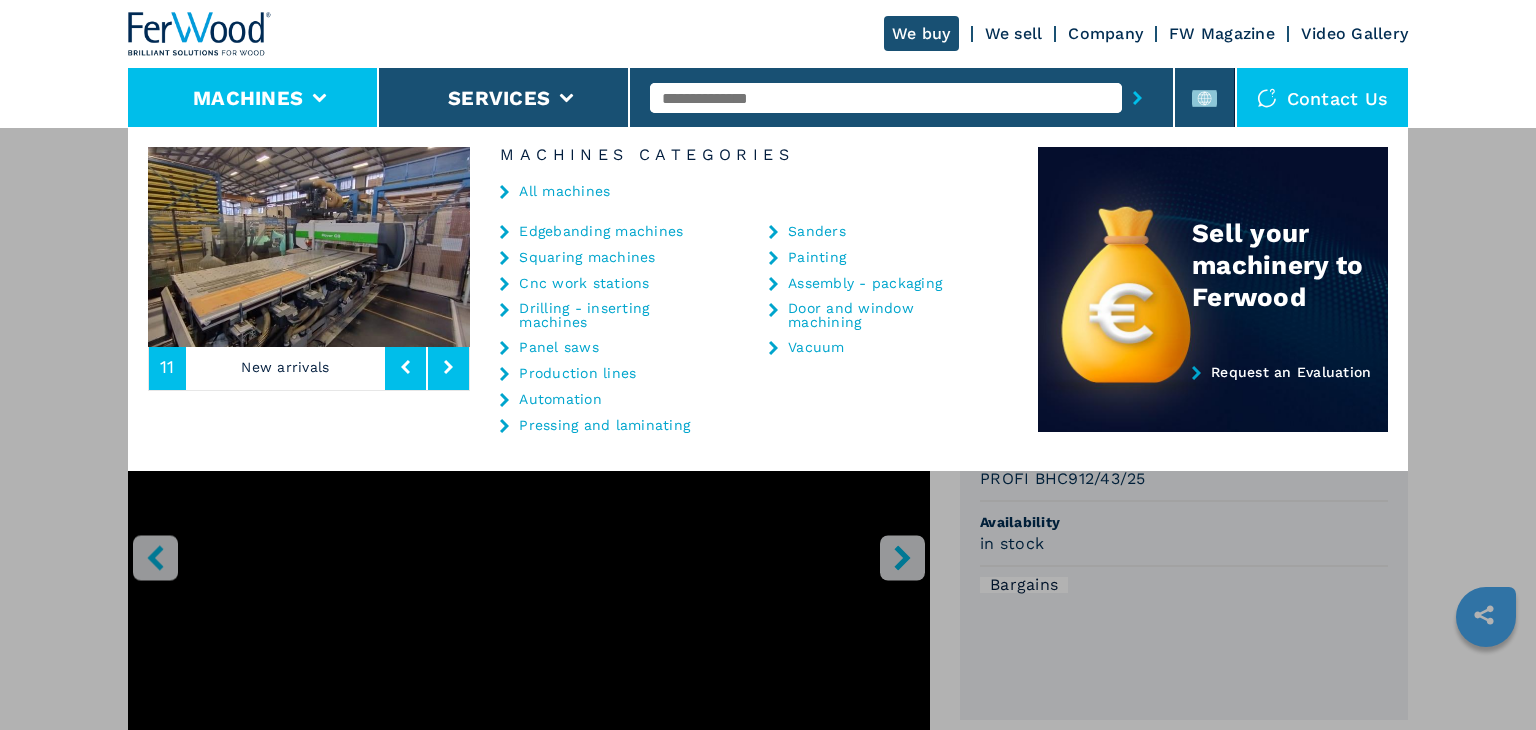 click at bounding box center (309, 247) 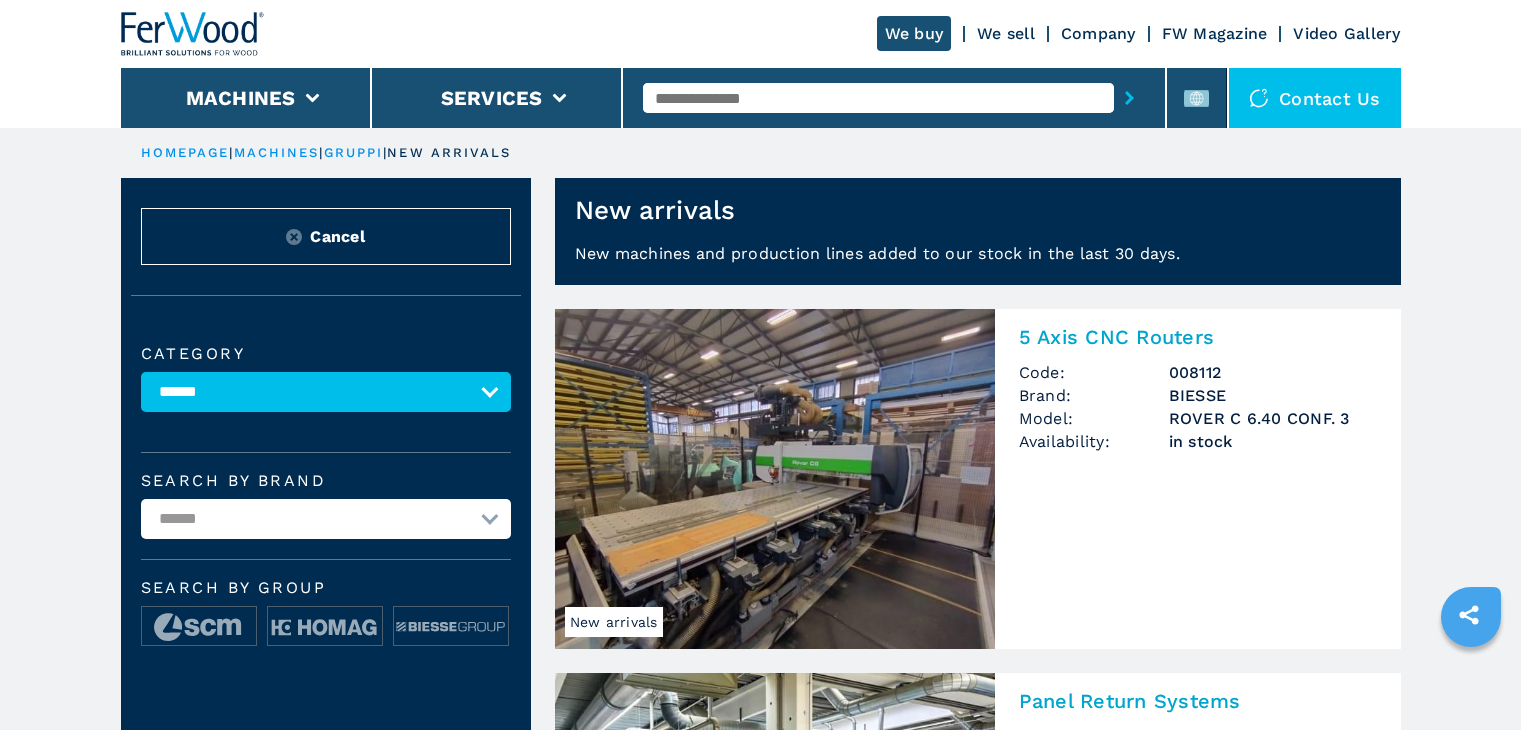 scroll, scrollTop: 106, scrollLeft: 0, axis: vertical 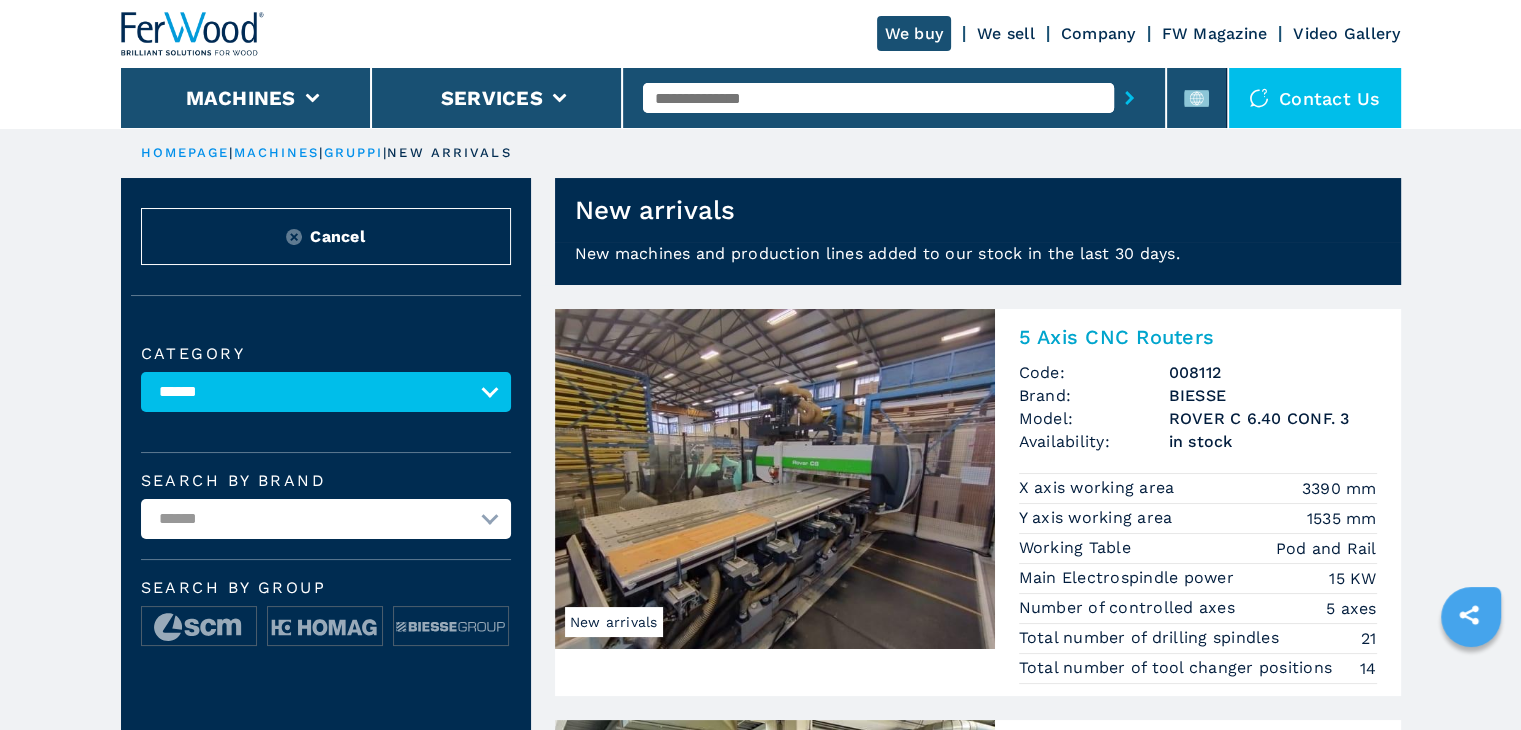 click at bounding box center [878, 98] 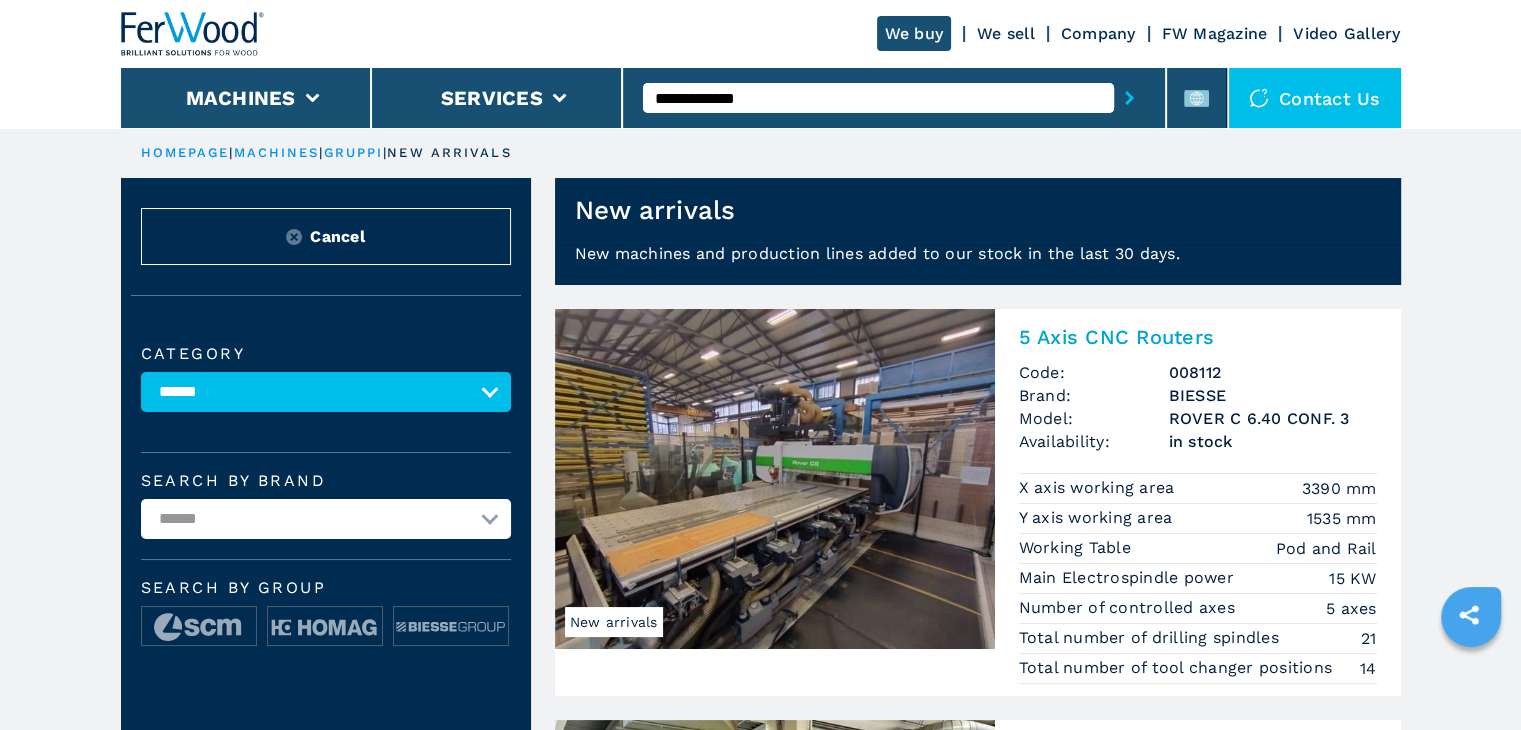 type on "**********" 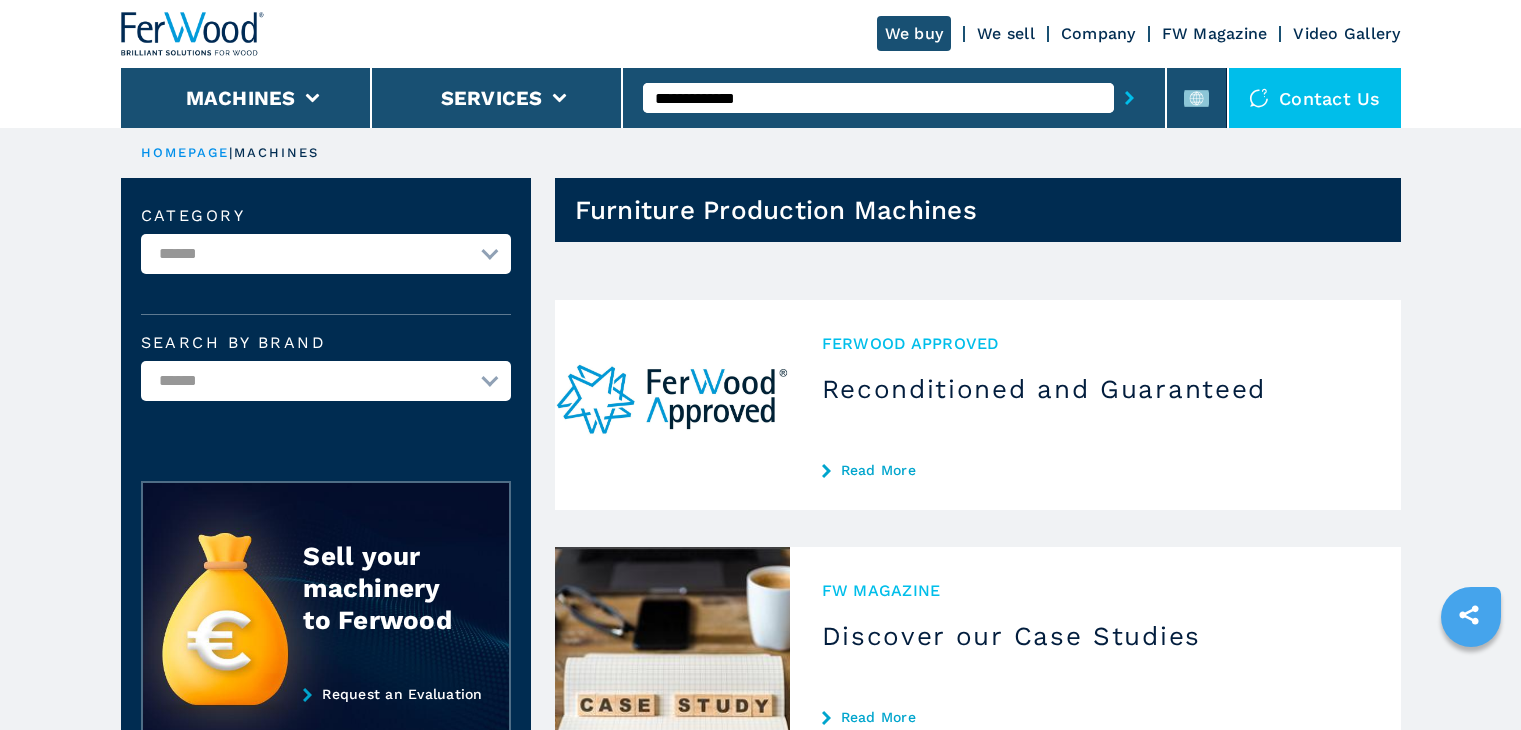 scroll, scrollTop: 0, scrollLeft: 0, axis: both 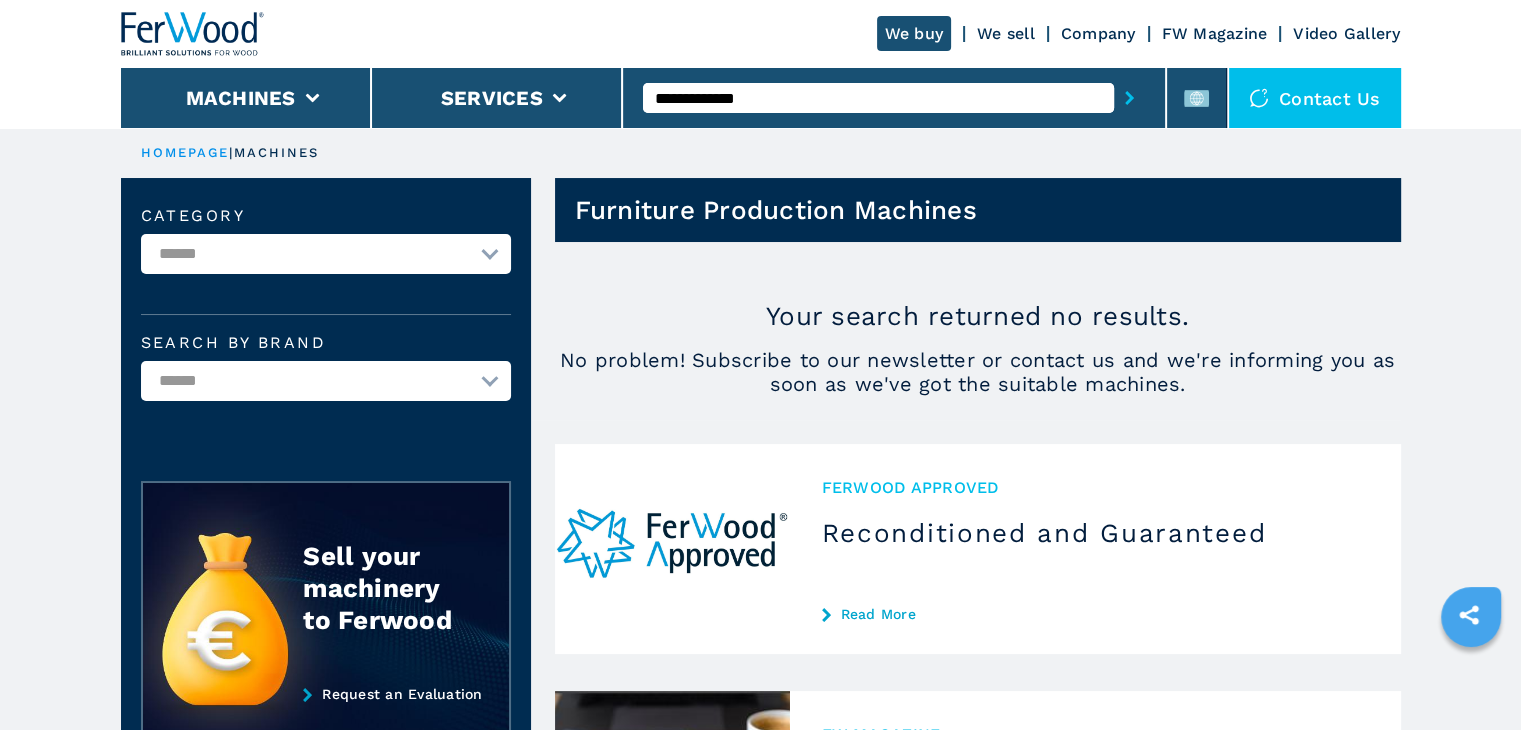click on "**********" at bounding box center [878, 98] 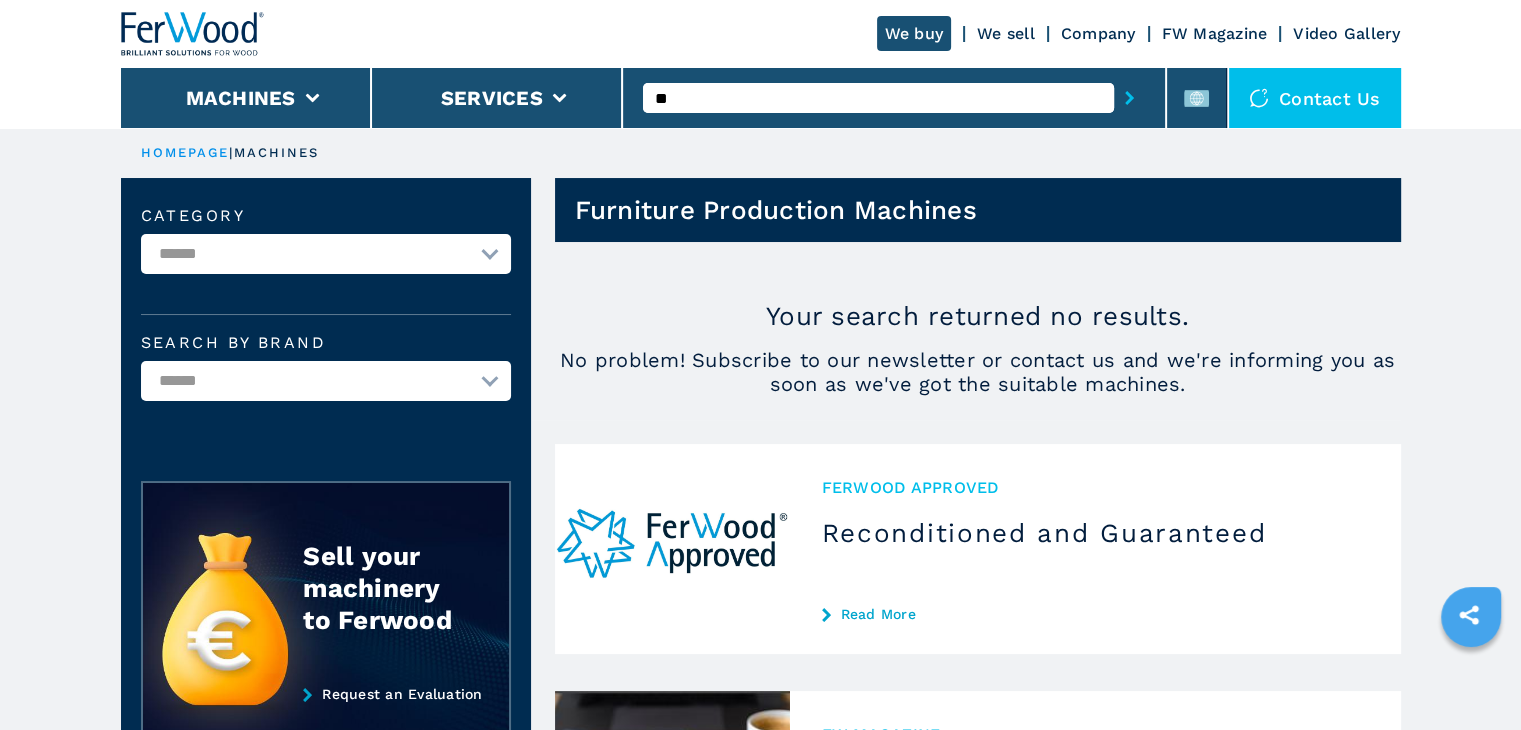 type on "*" 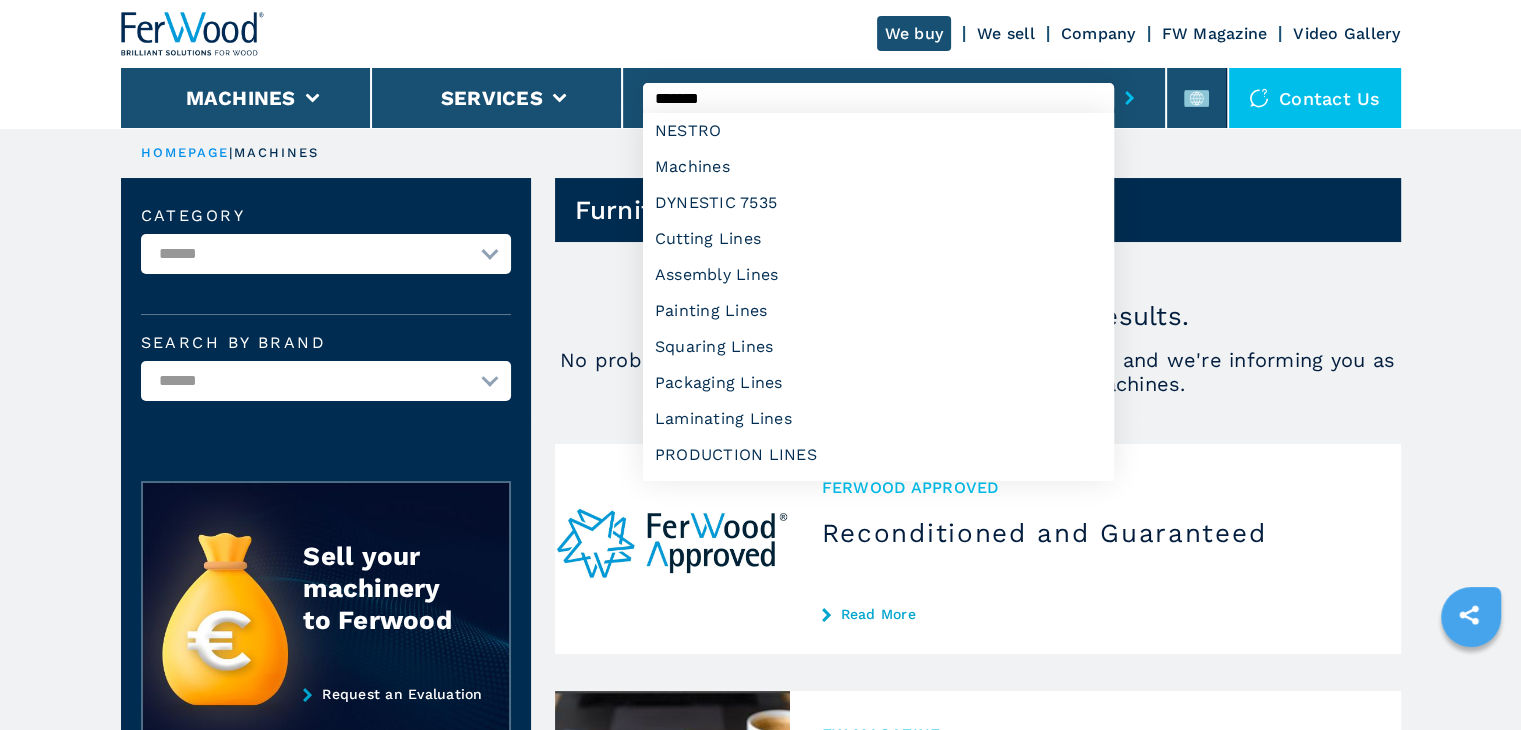 type on "*******" 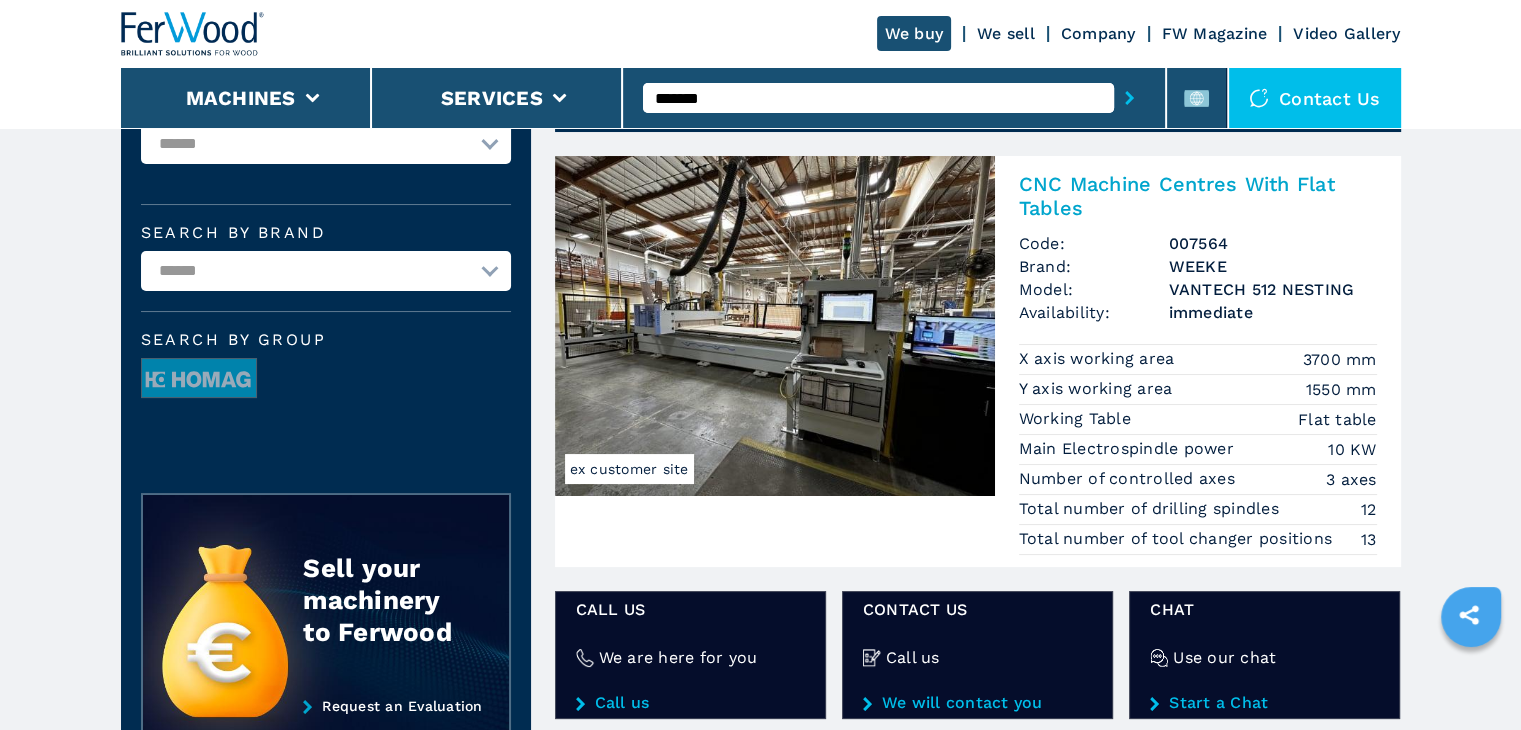 scroll, scrollTop: 112, scrollLeft: 0, axis: vertical 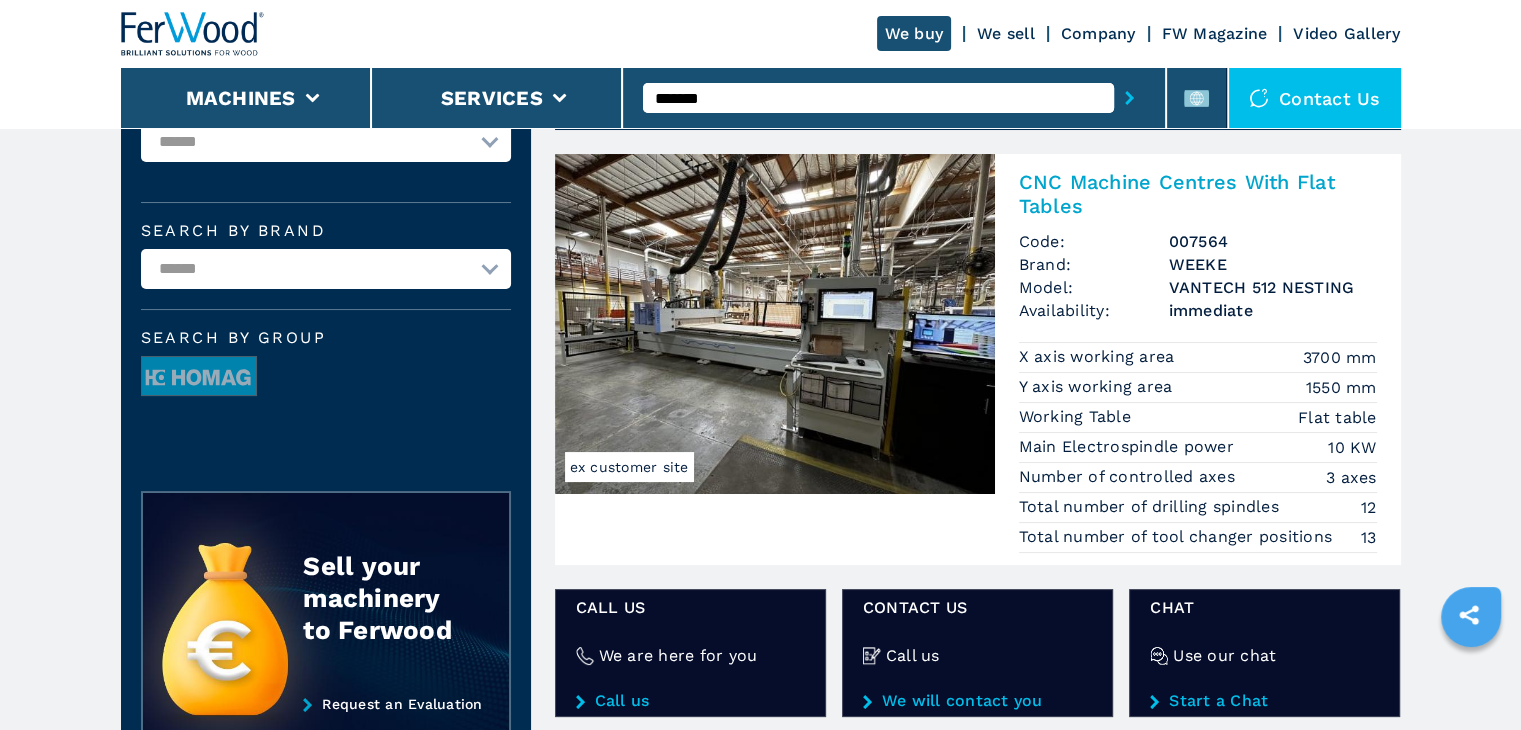 click at bounding box center (775, 324) 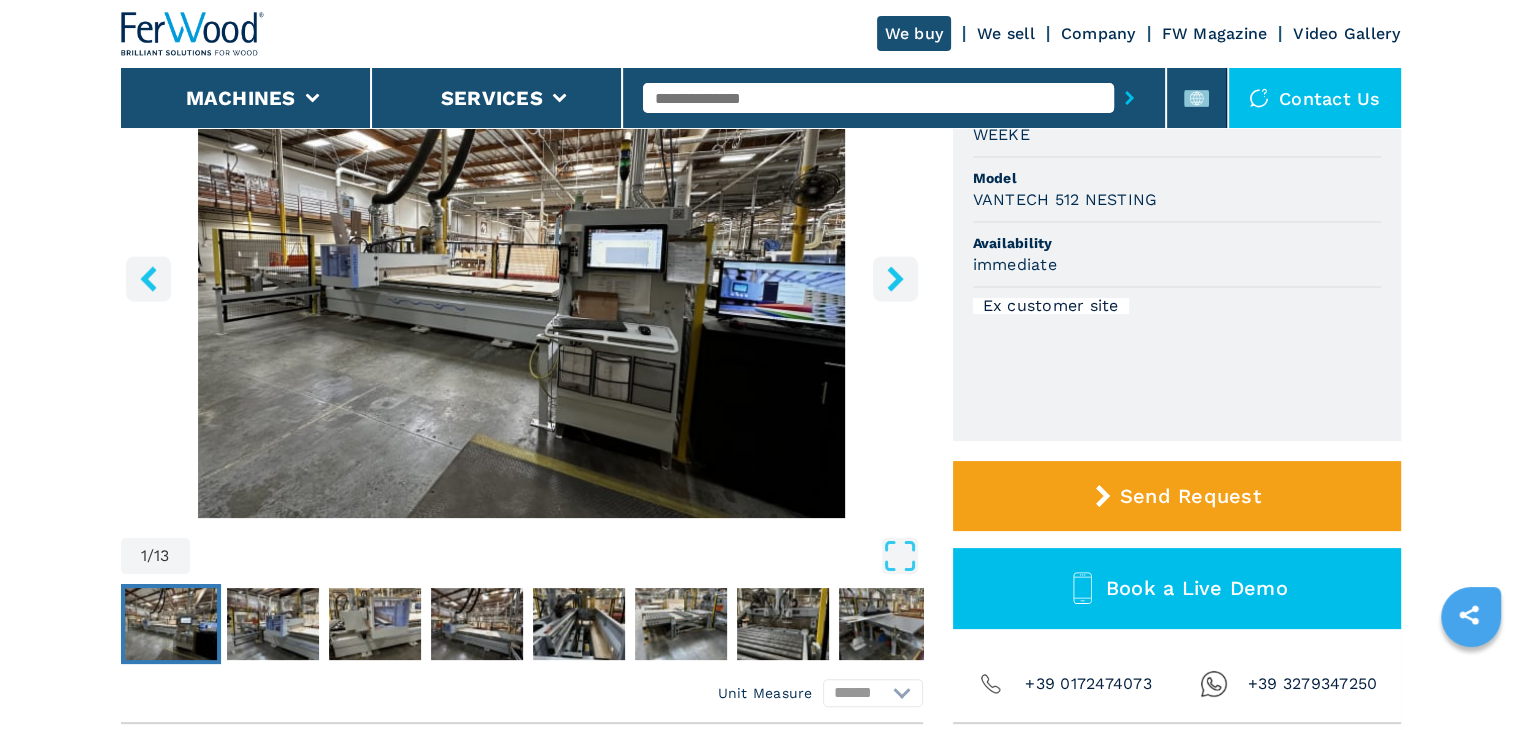 scroll, scrollTop: 280, scrollLeft: 0, axis: vertical 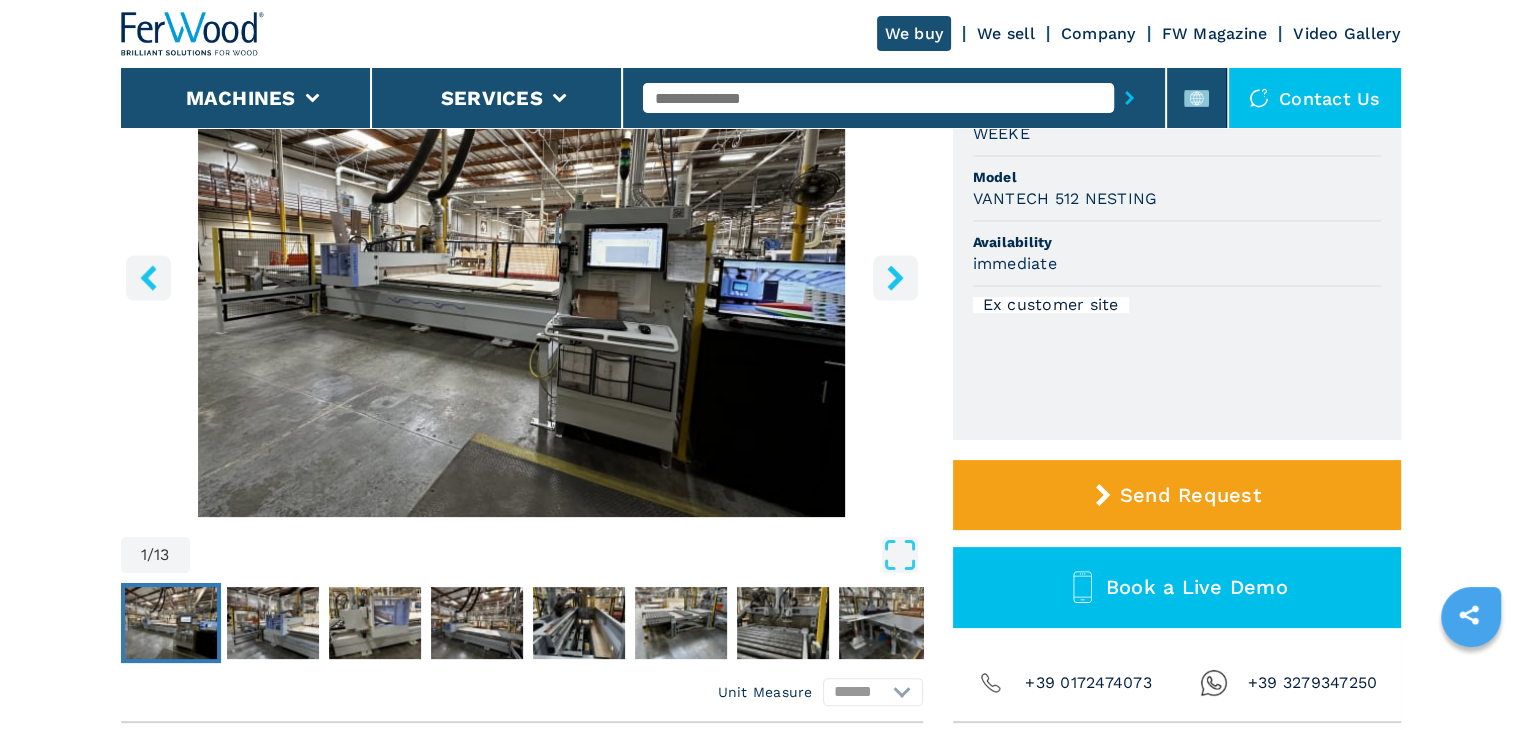 click 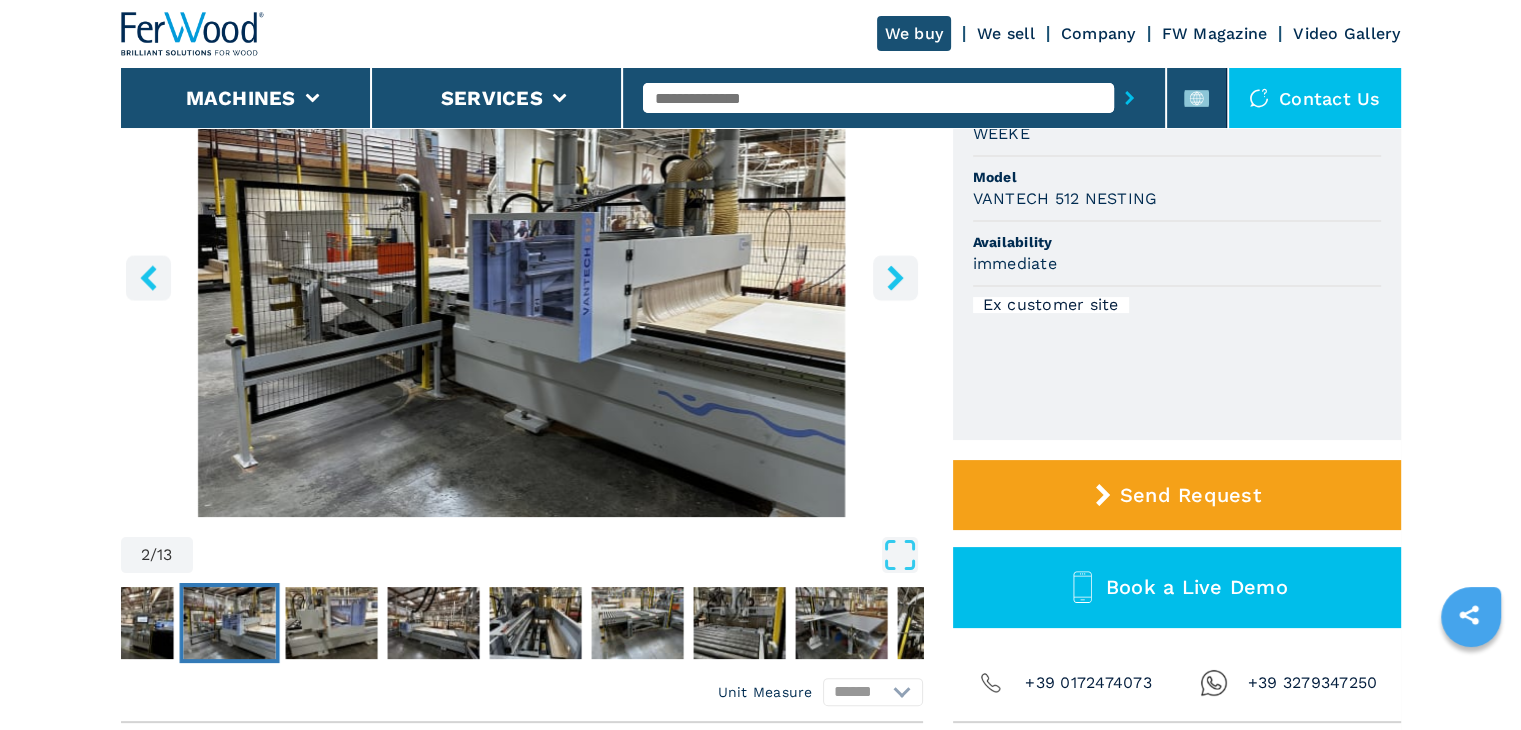 click 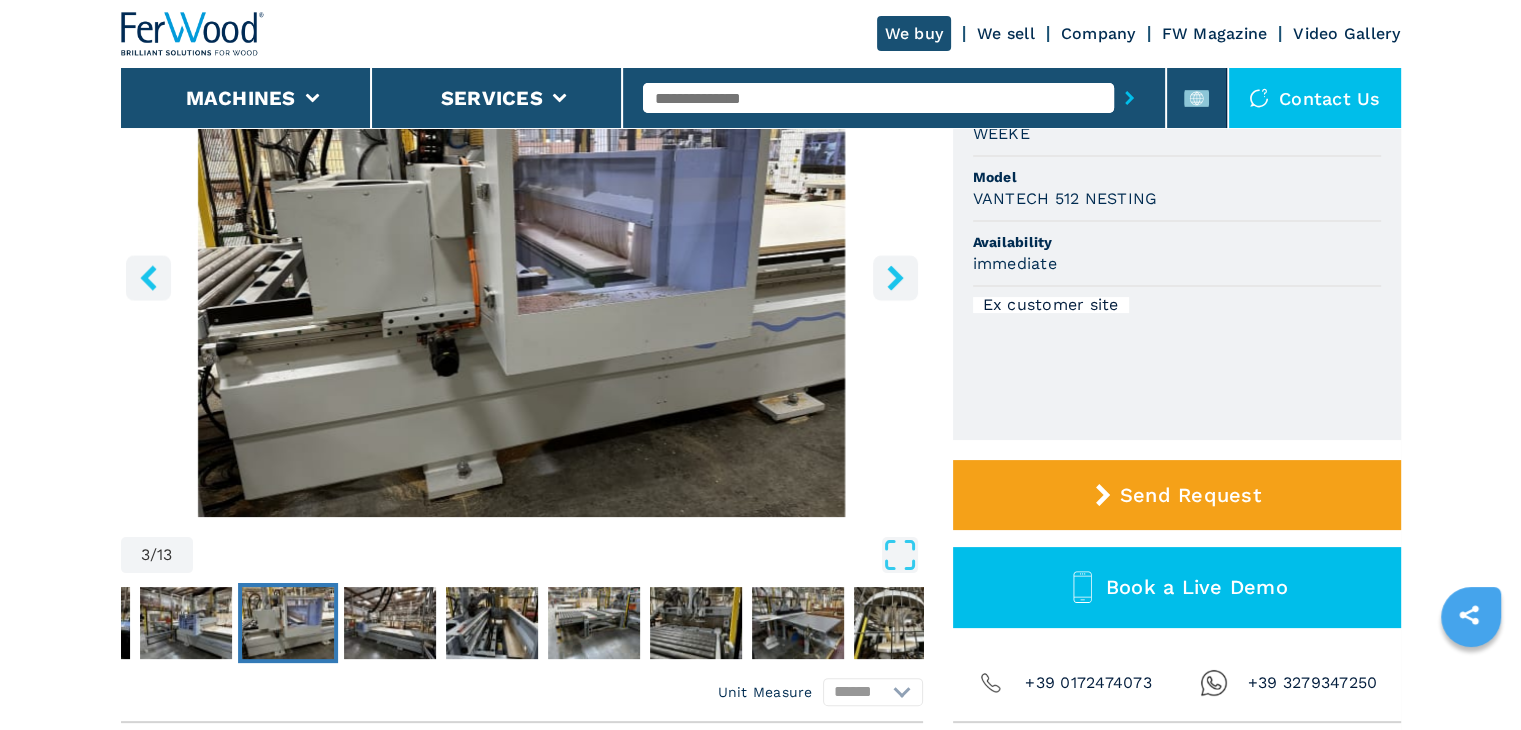 click 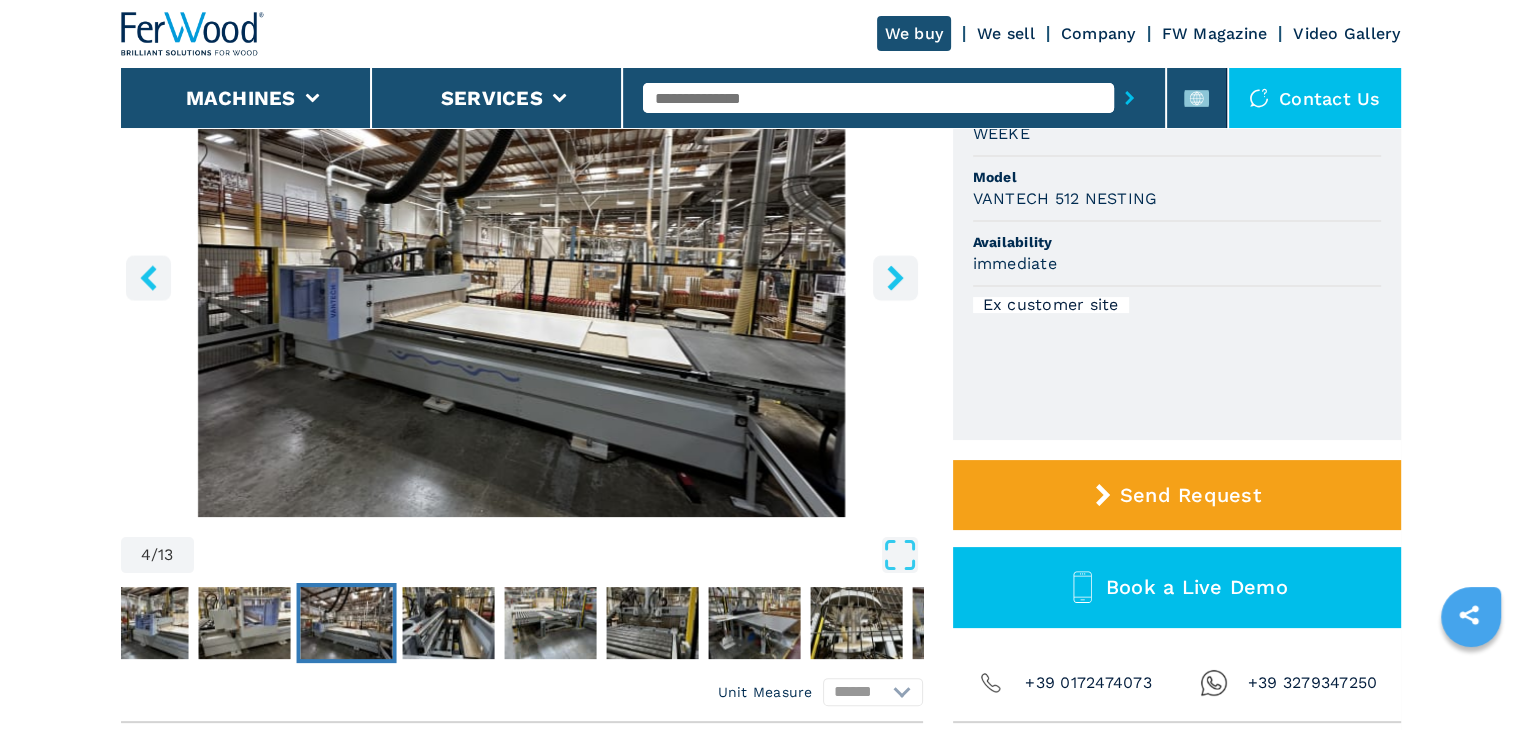click 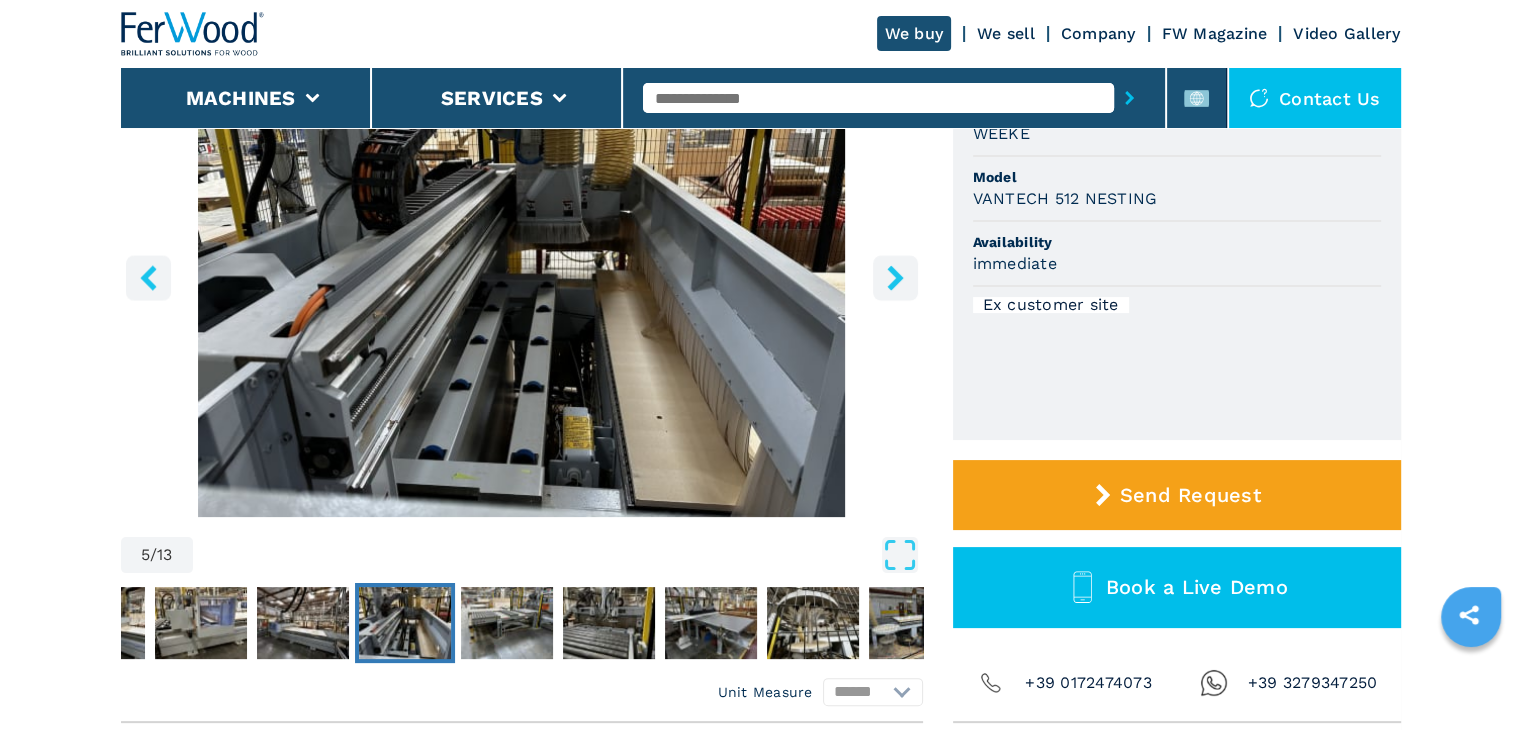 click 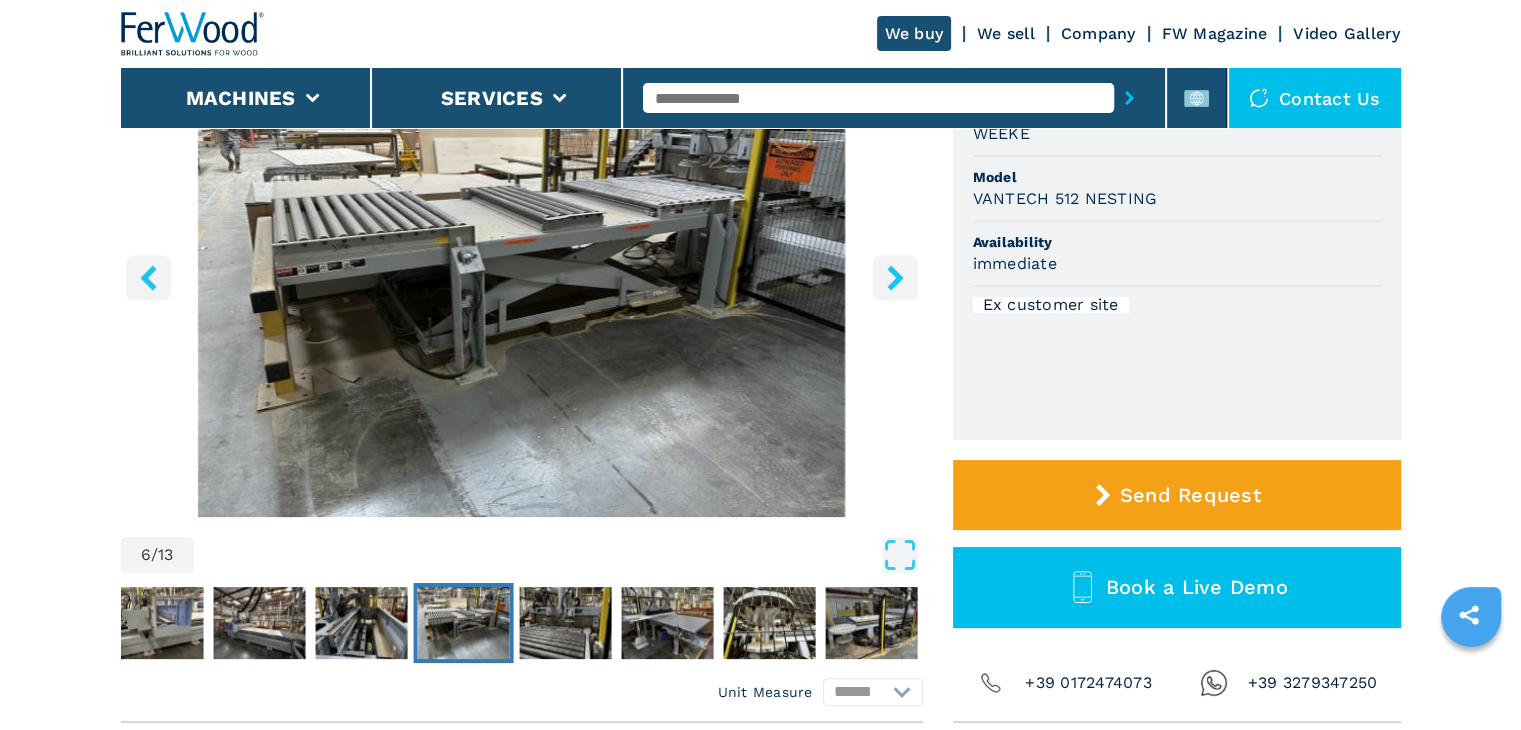 click 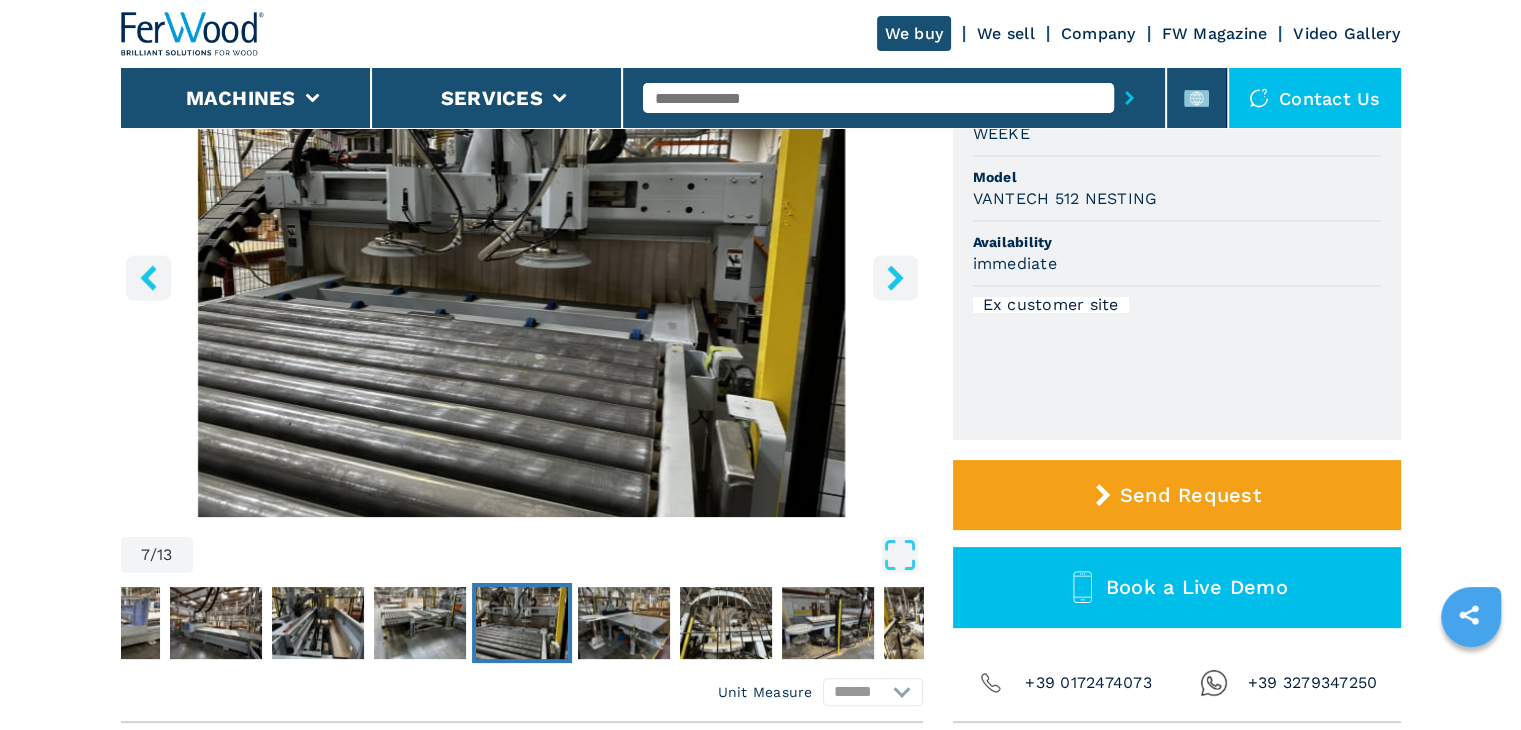 click 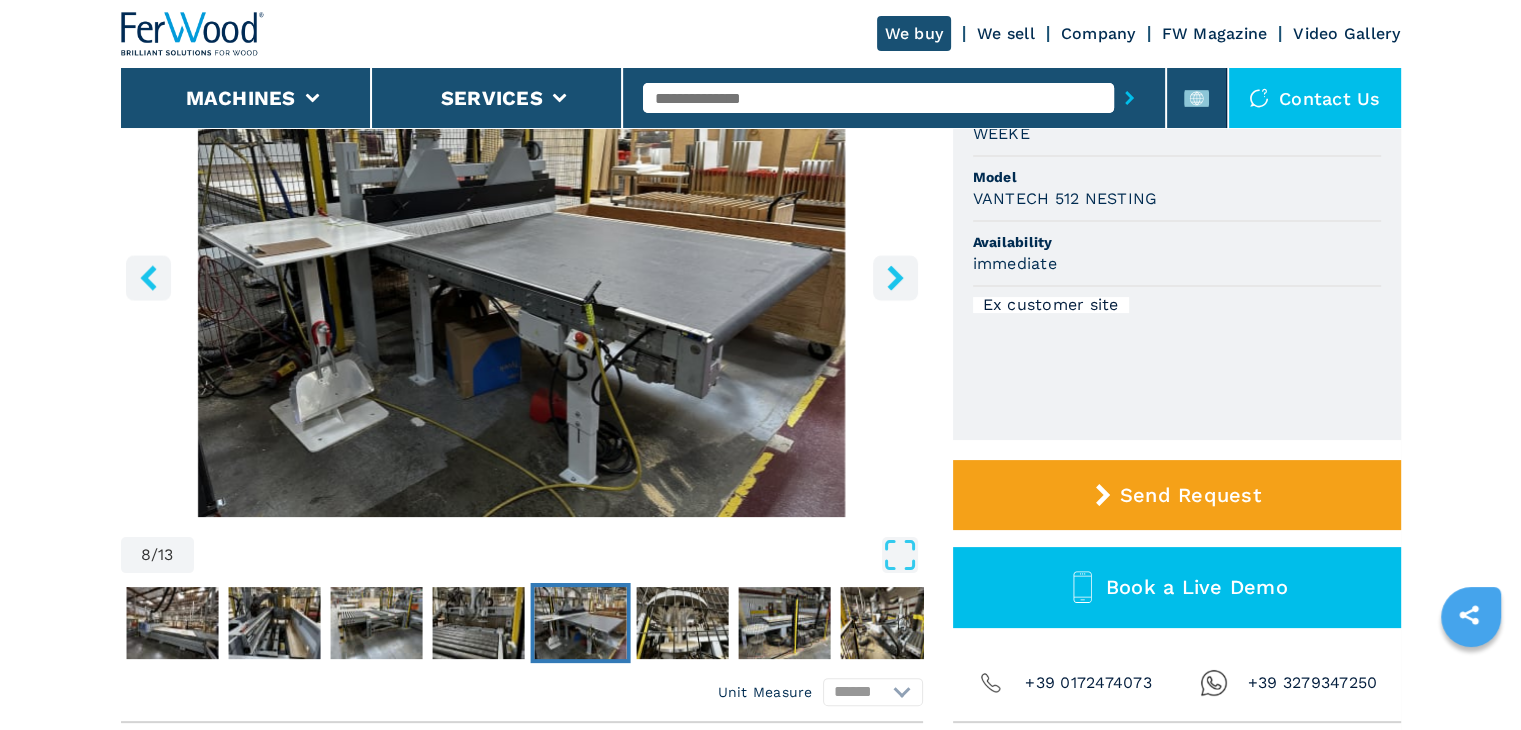 click 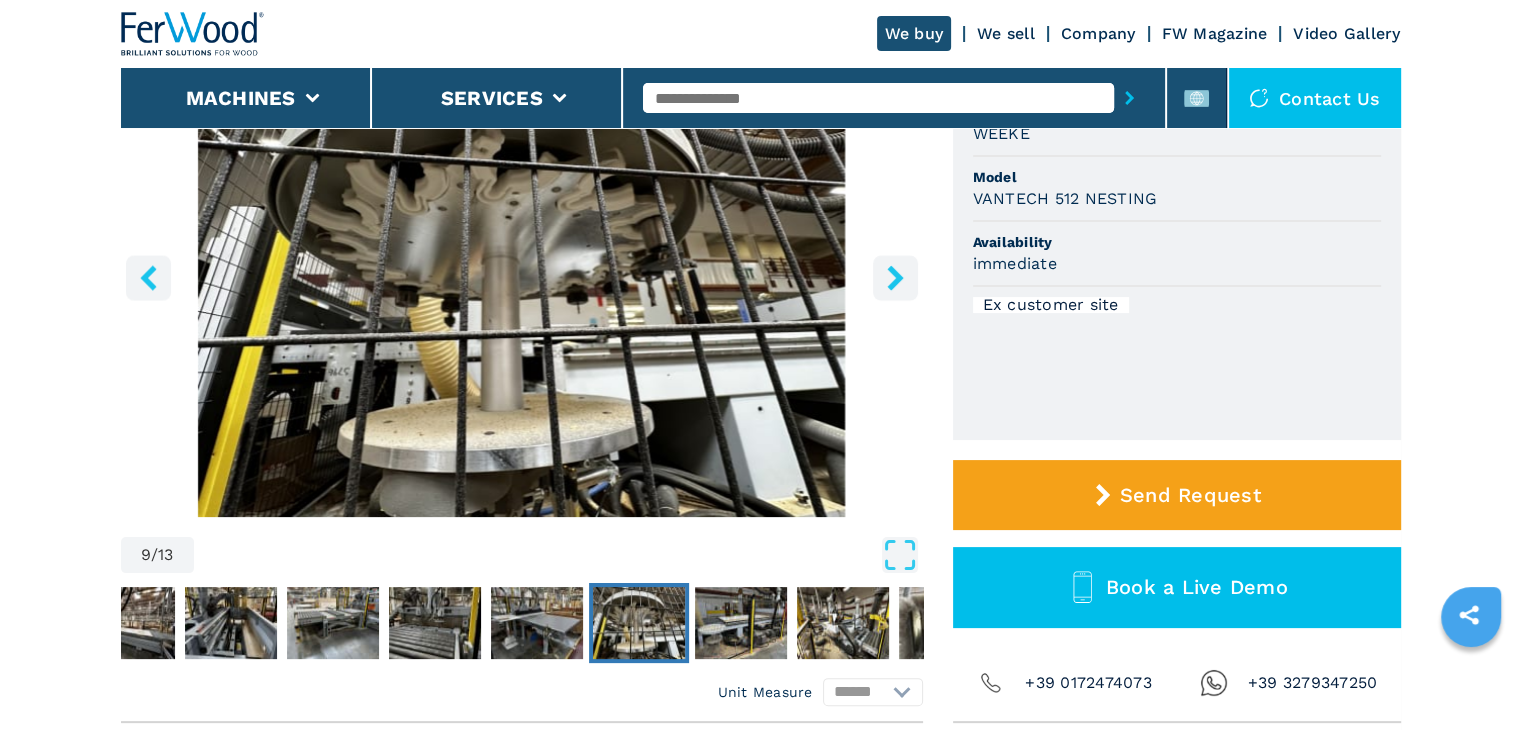 click 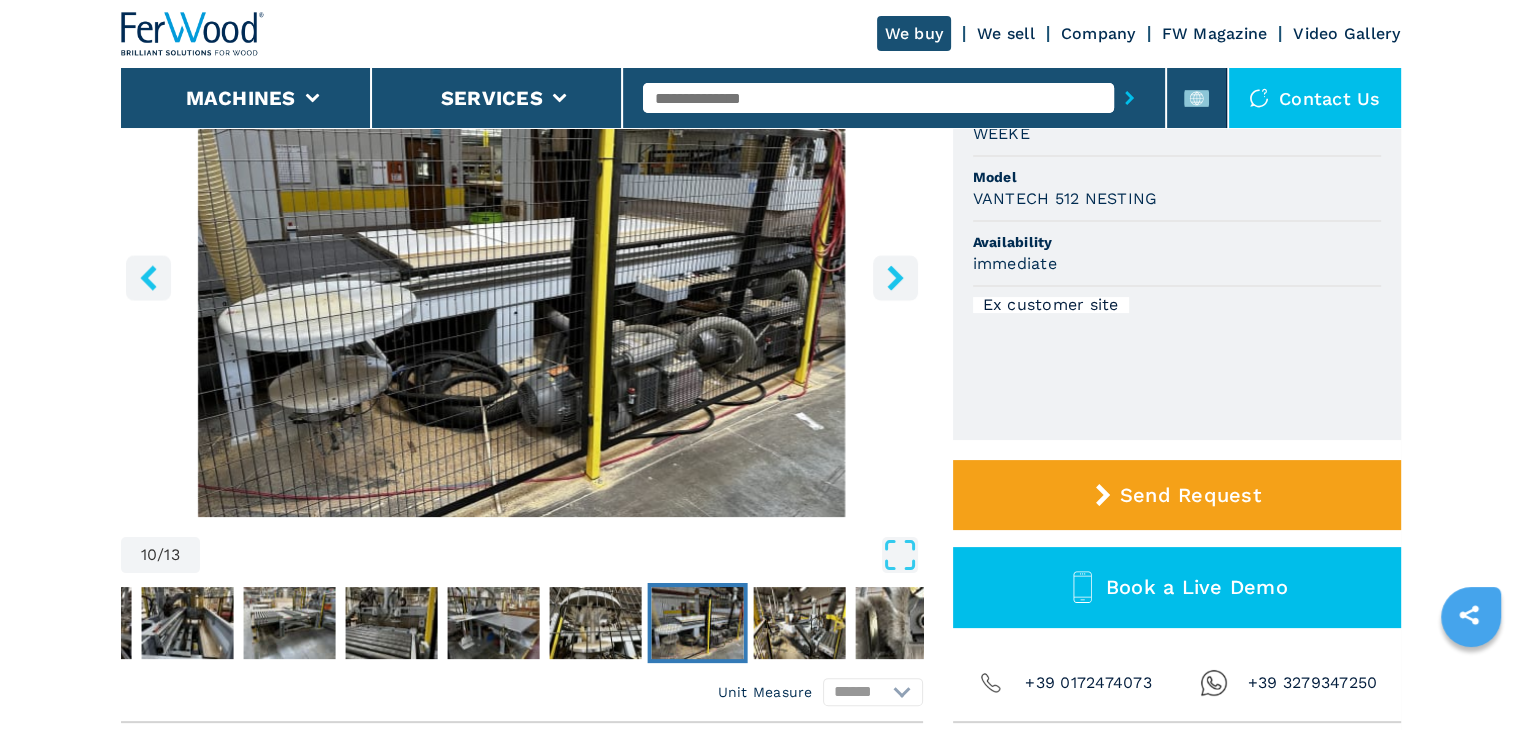click 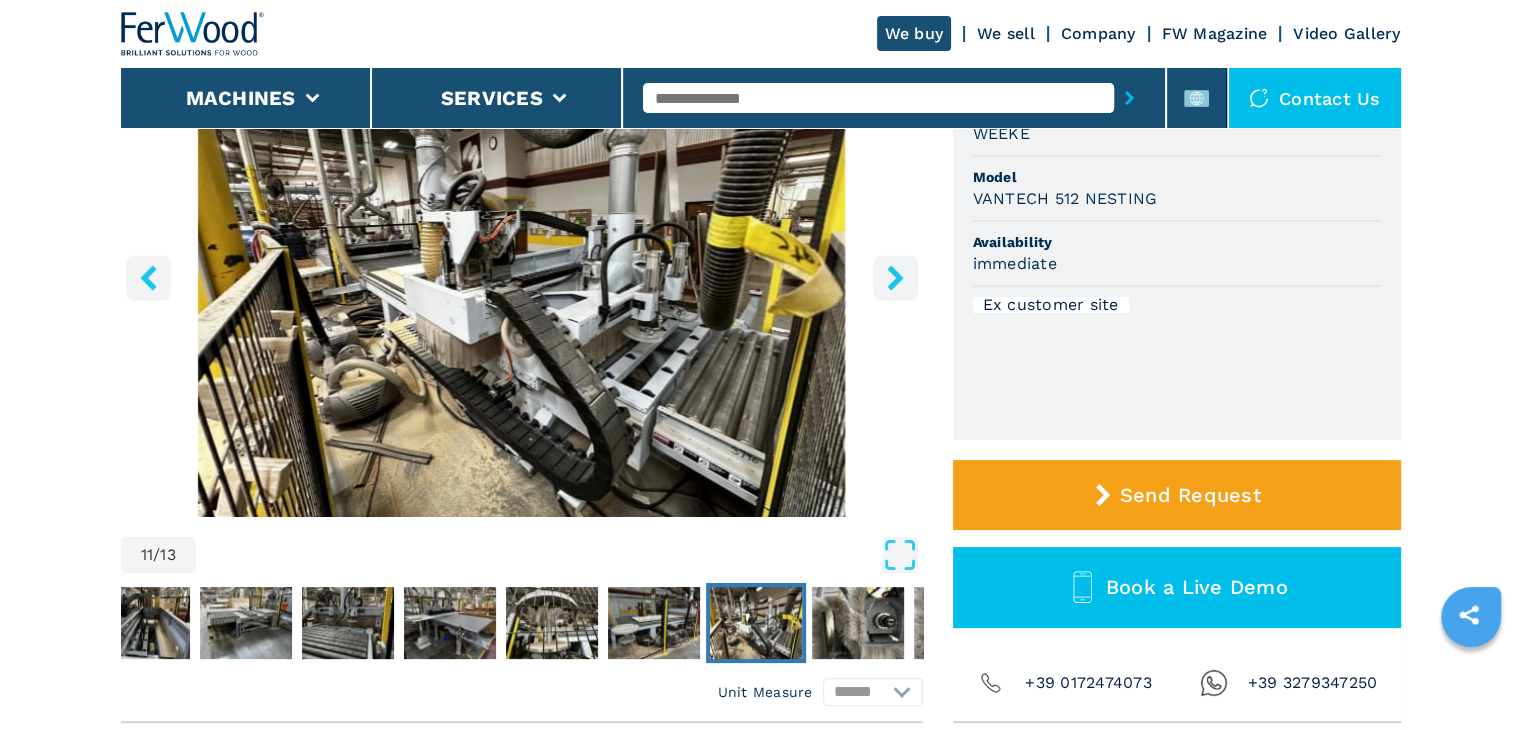click 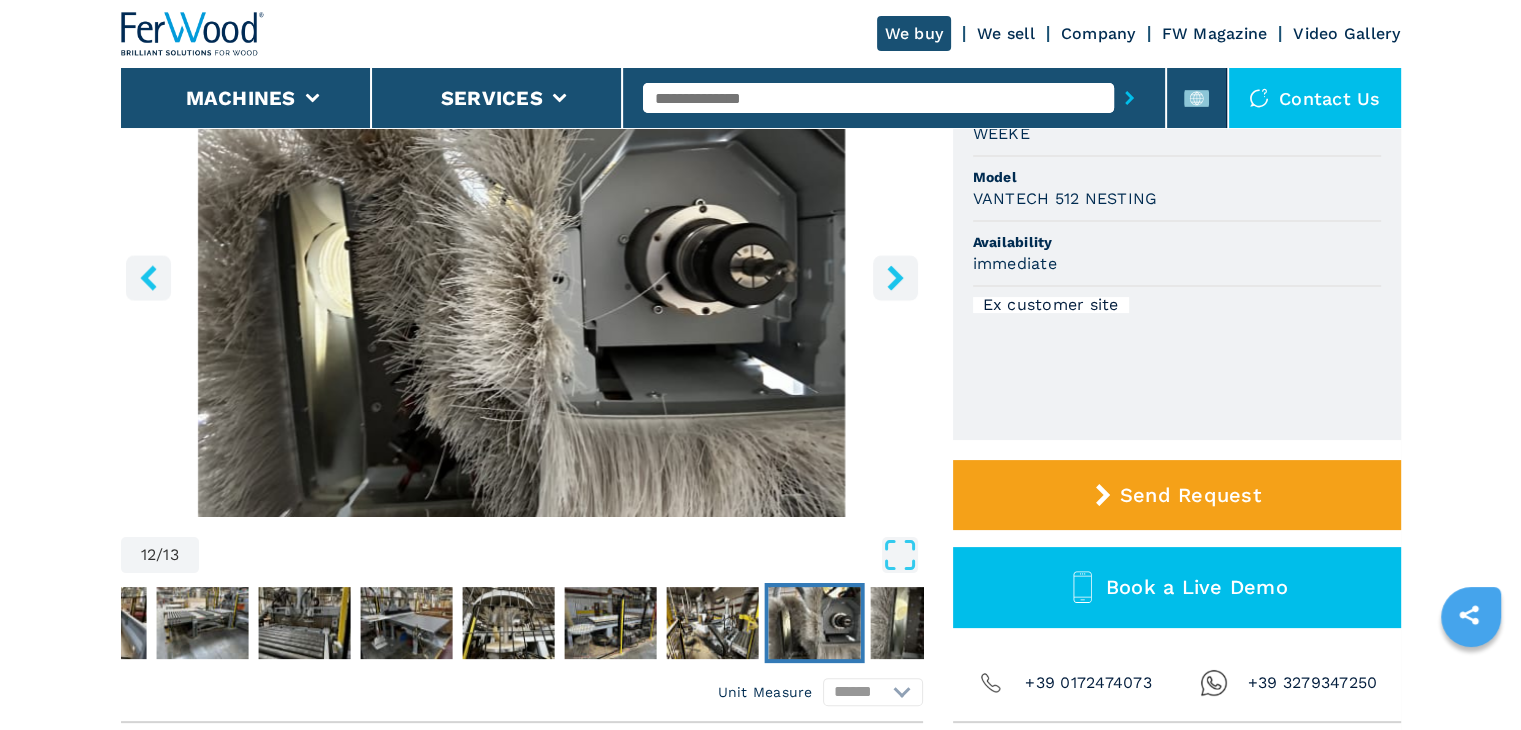 click 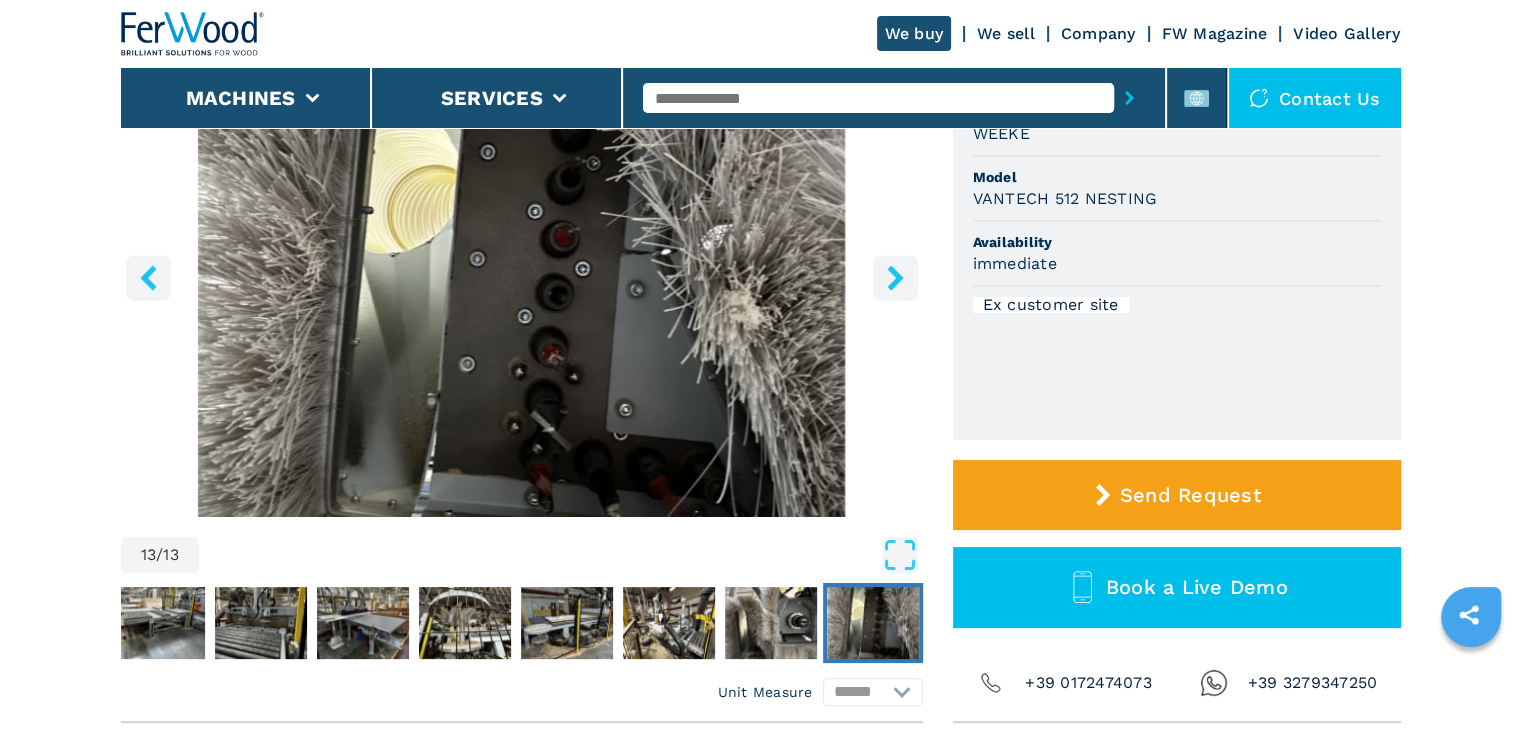 click 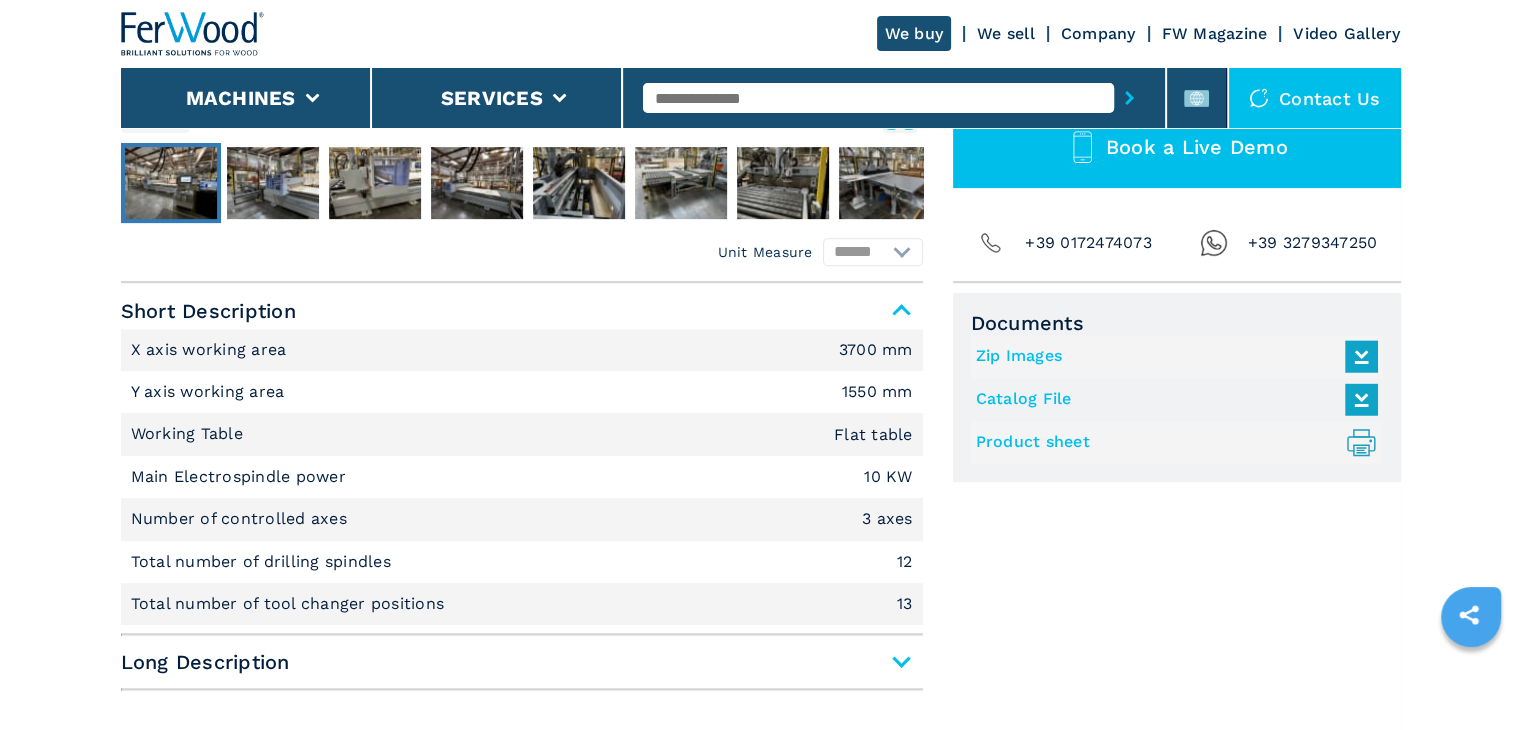 scroll, scrollTop: 722, scrollLeft: 0, axis: vertical 